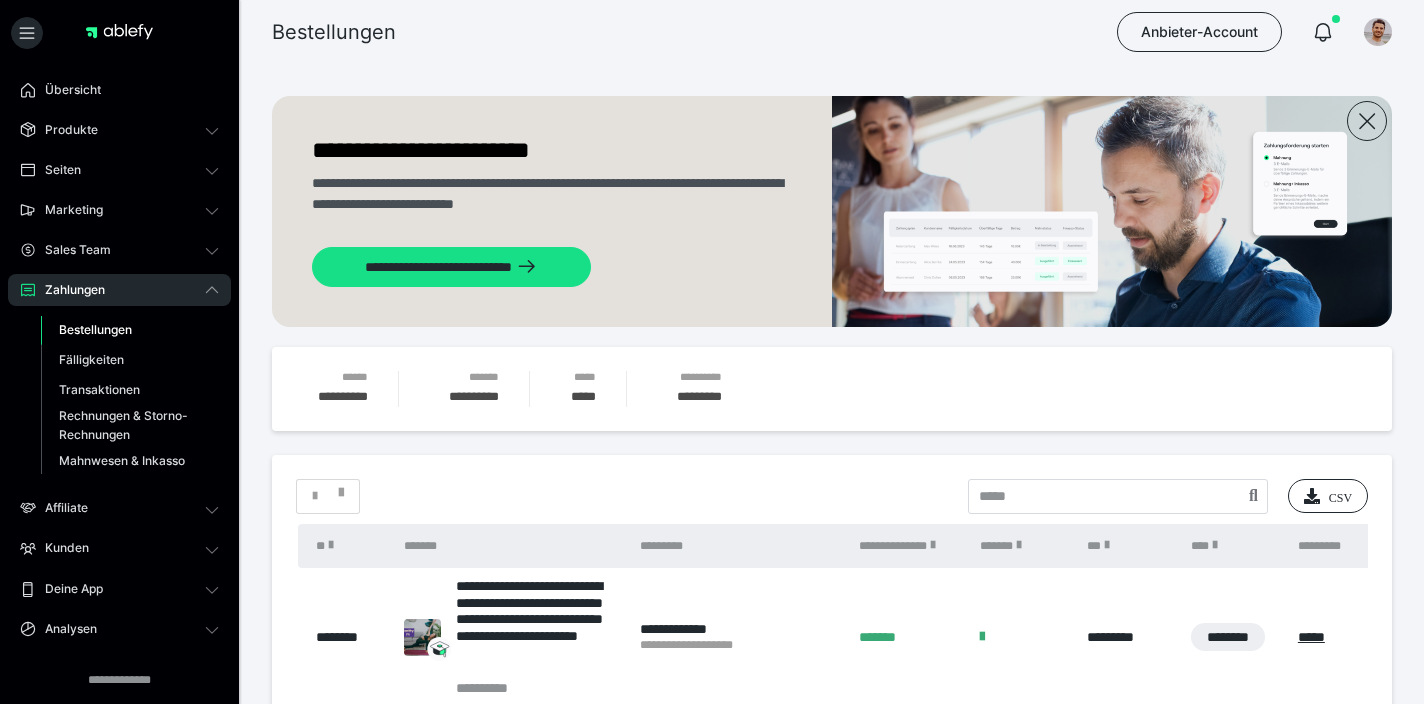 scroll, scrollTop: 0, scrollLeft: 0, axis: both 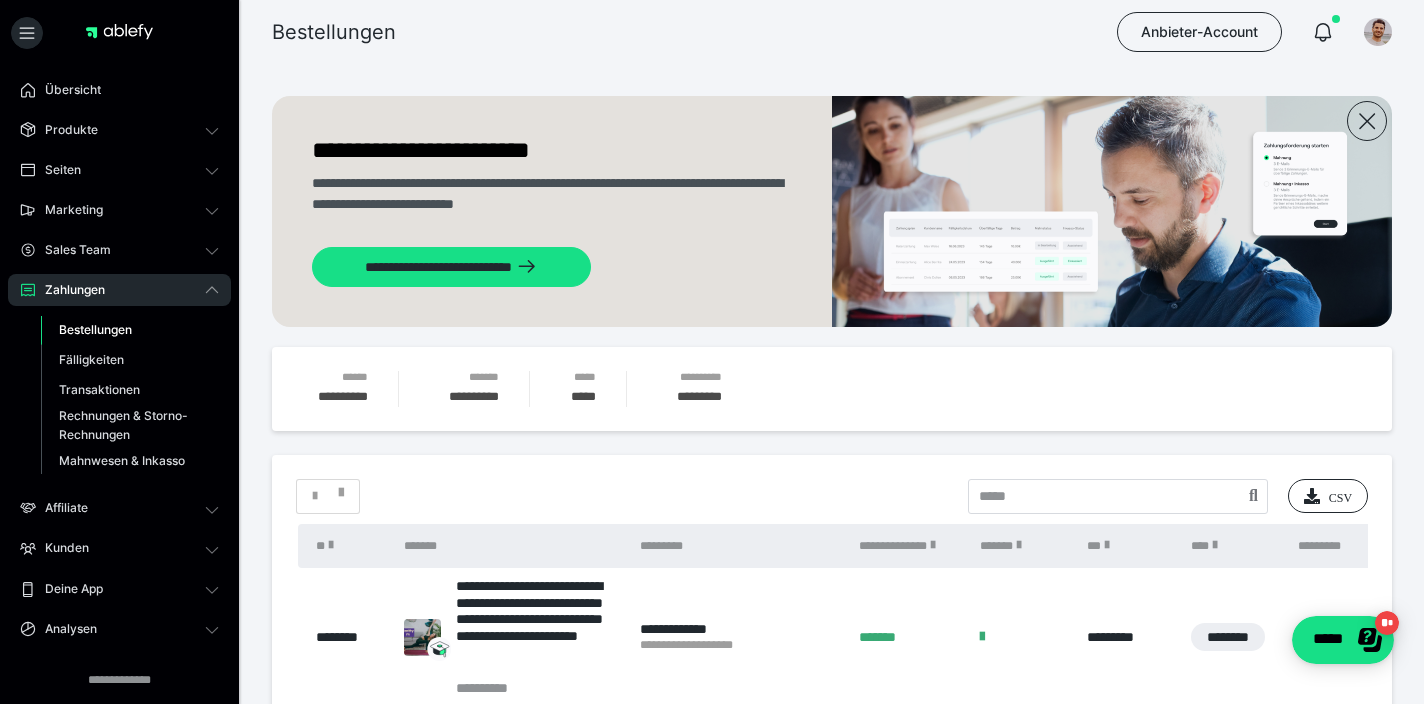 click on "Zahlungen" at bounding box center [119, 290] 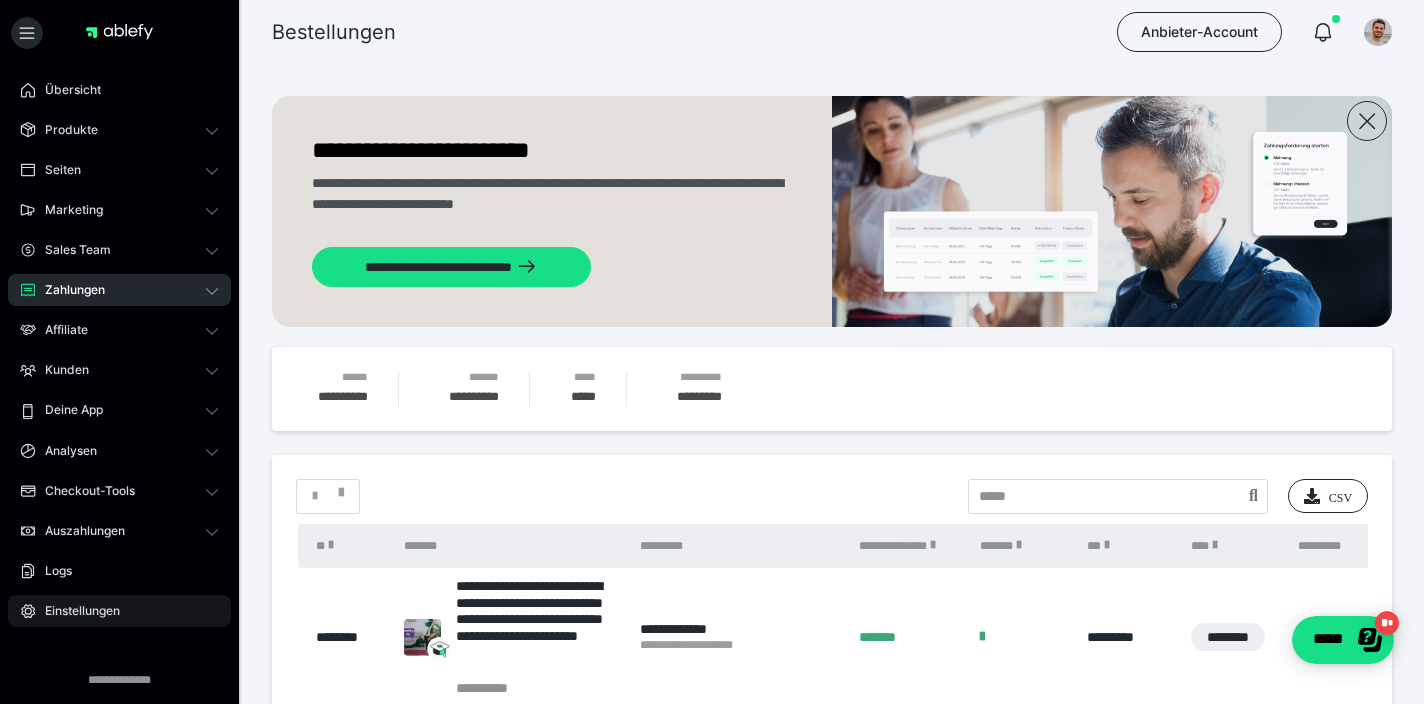 scroll, scrollTop: 35, scrollLeft: 0, axis: vertical 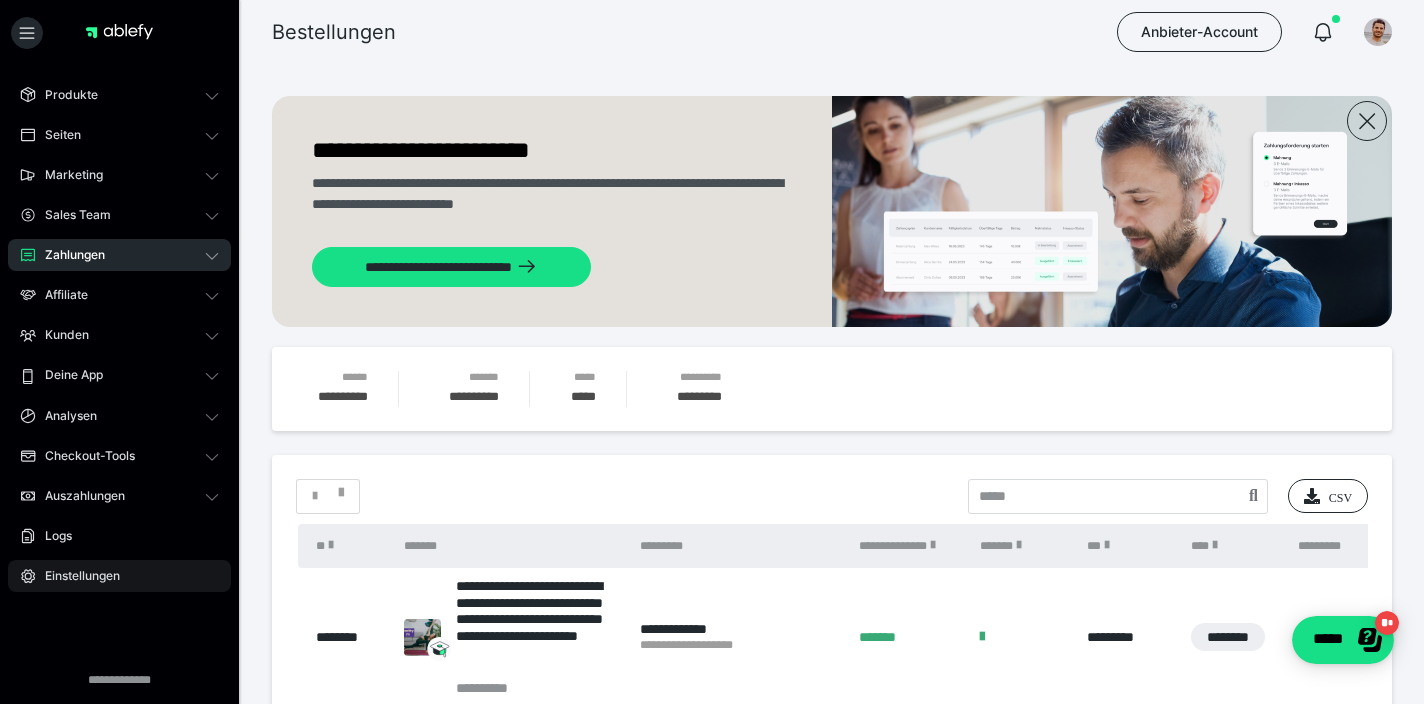 click on "Einstellungen" at bounding box center (119, 576) 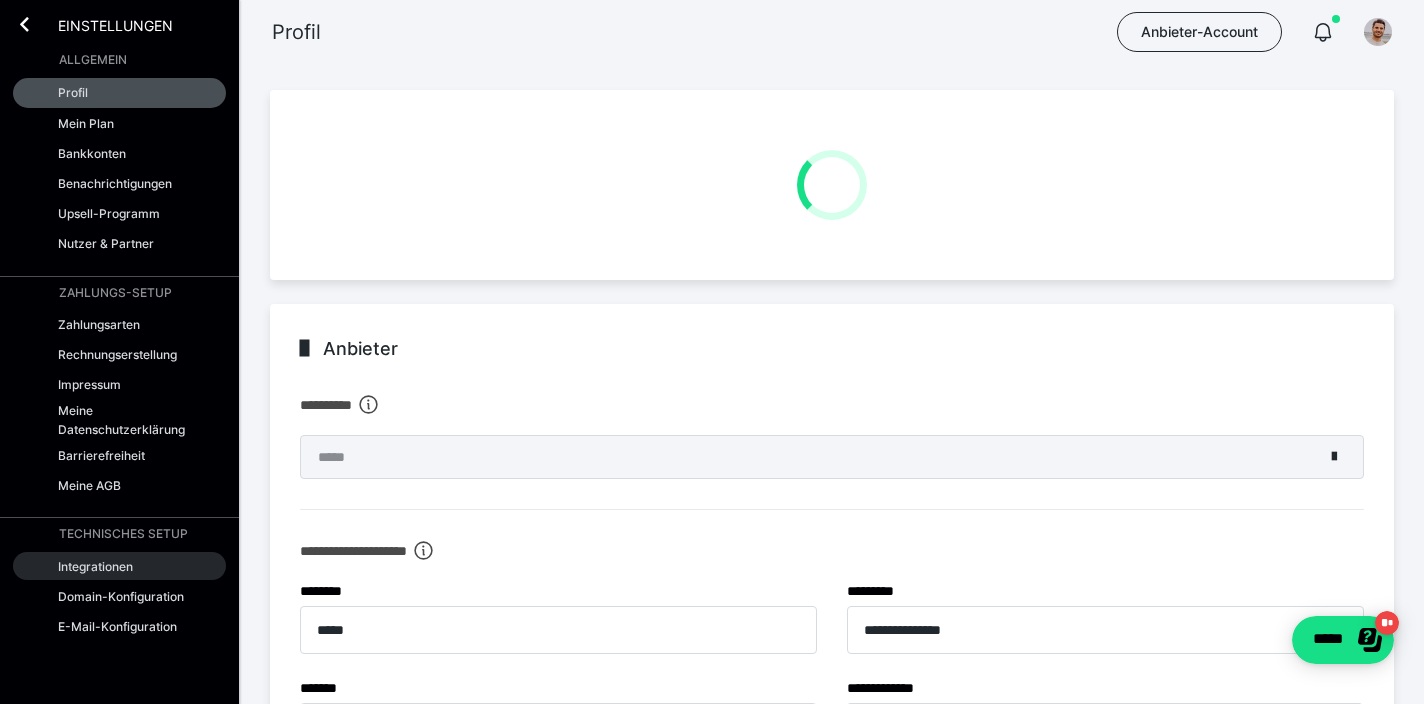 type 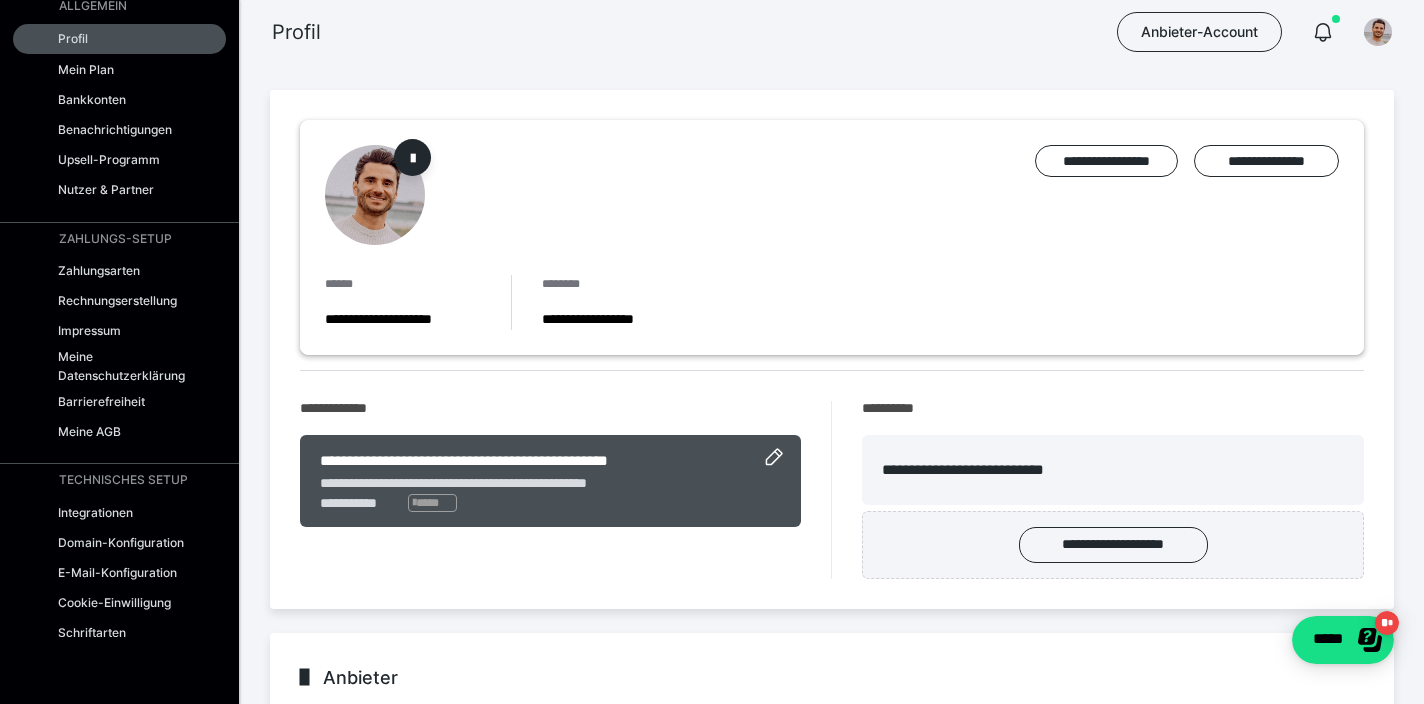 scroll, scrollTop: 0, scrollLeft: 0, axis: both 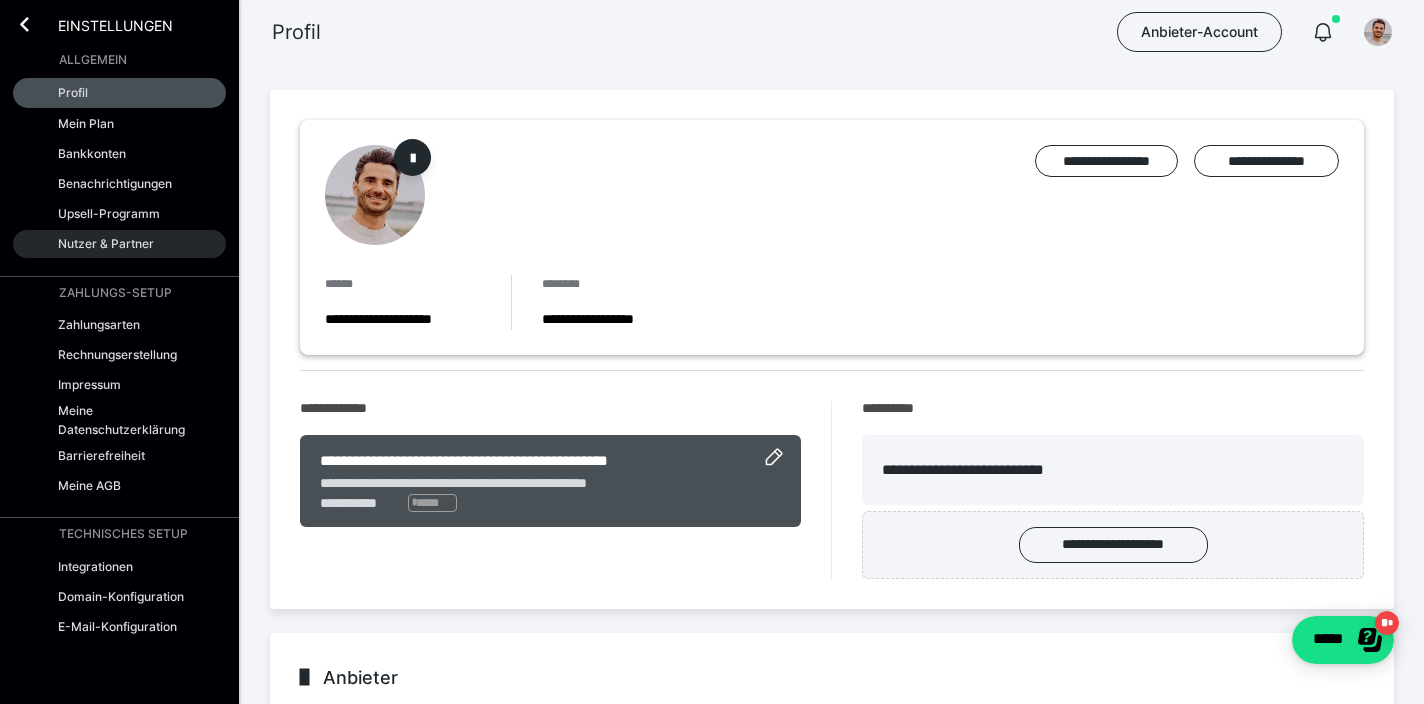 click on "Nutzer & Partner" at bounding box center (119, 244) 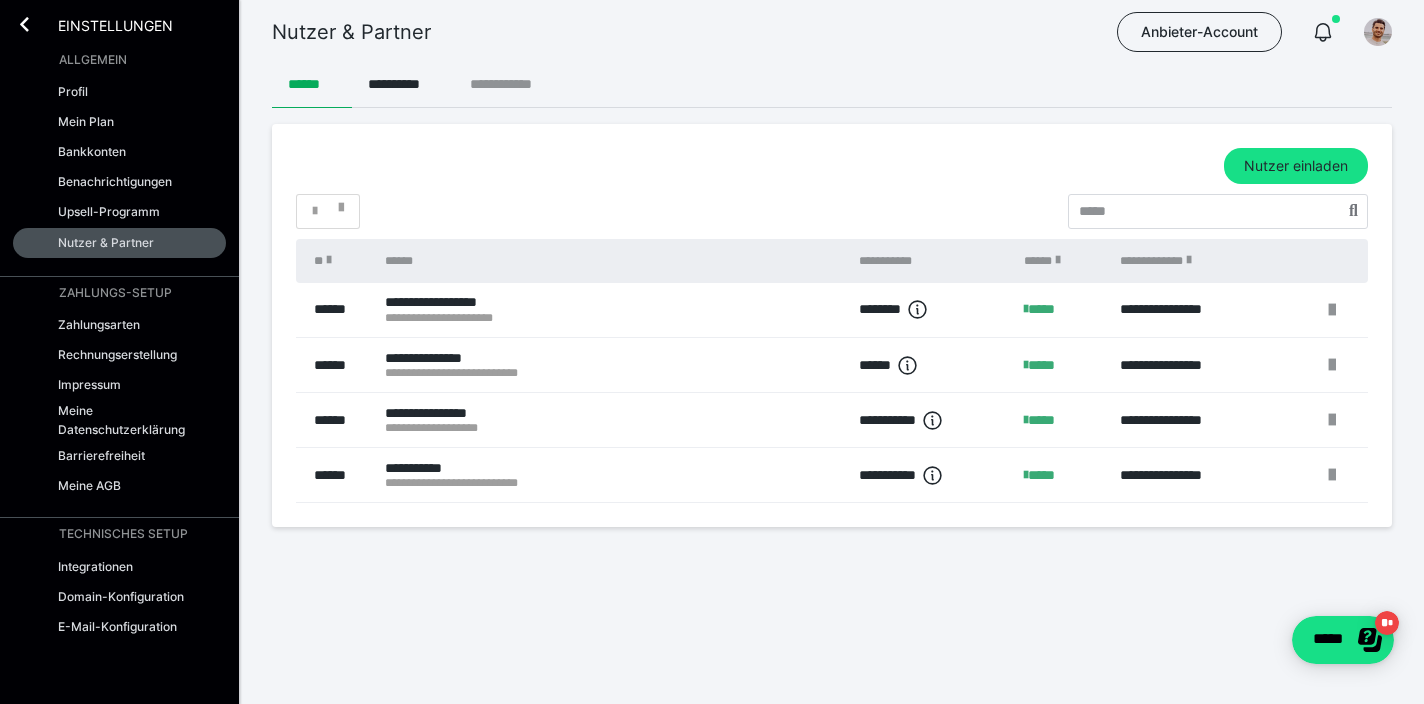 click on "**********" at bounding box center [511, 84] 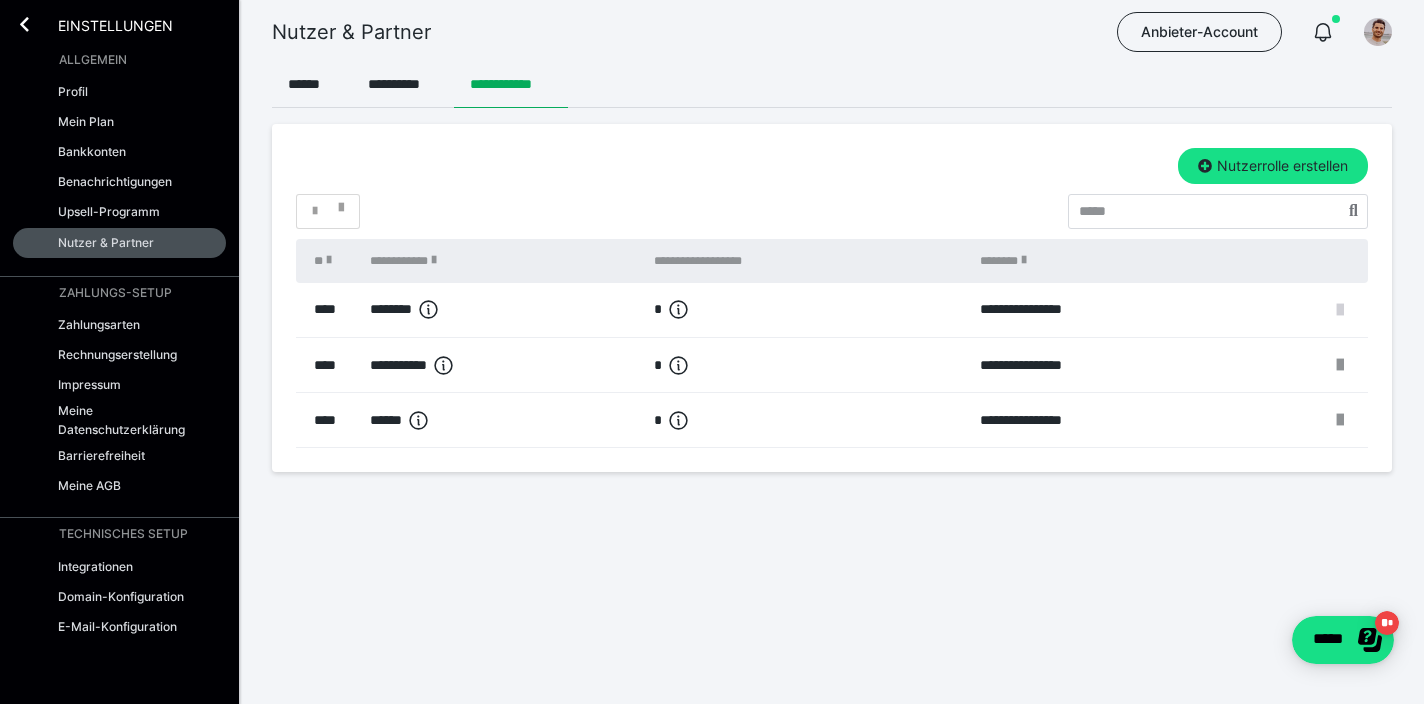 click at bounding box center (1340, 310) 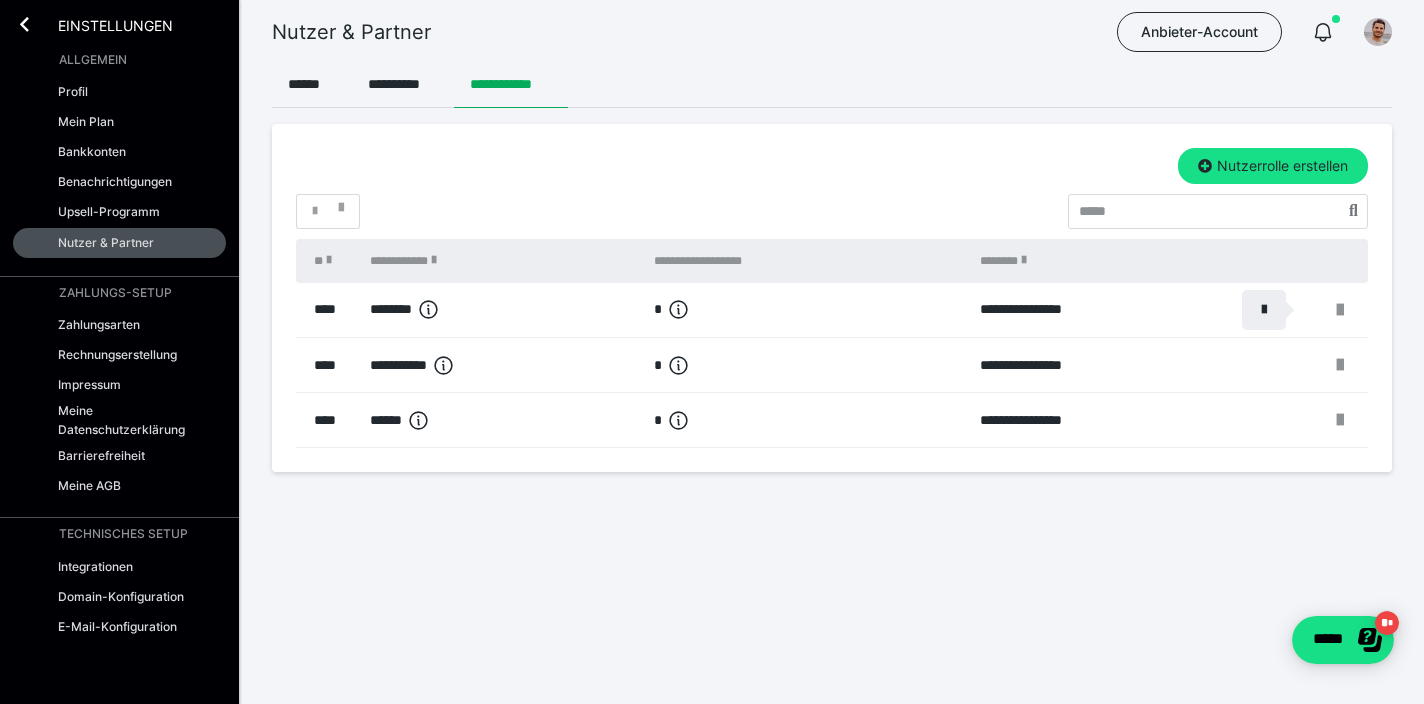 click at bounding box center [1264, 310] 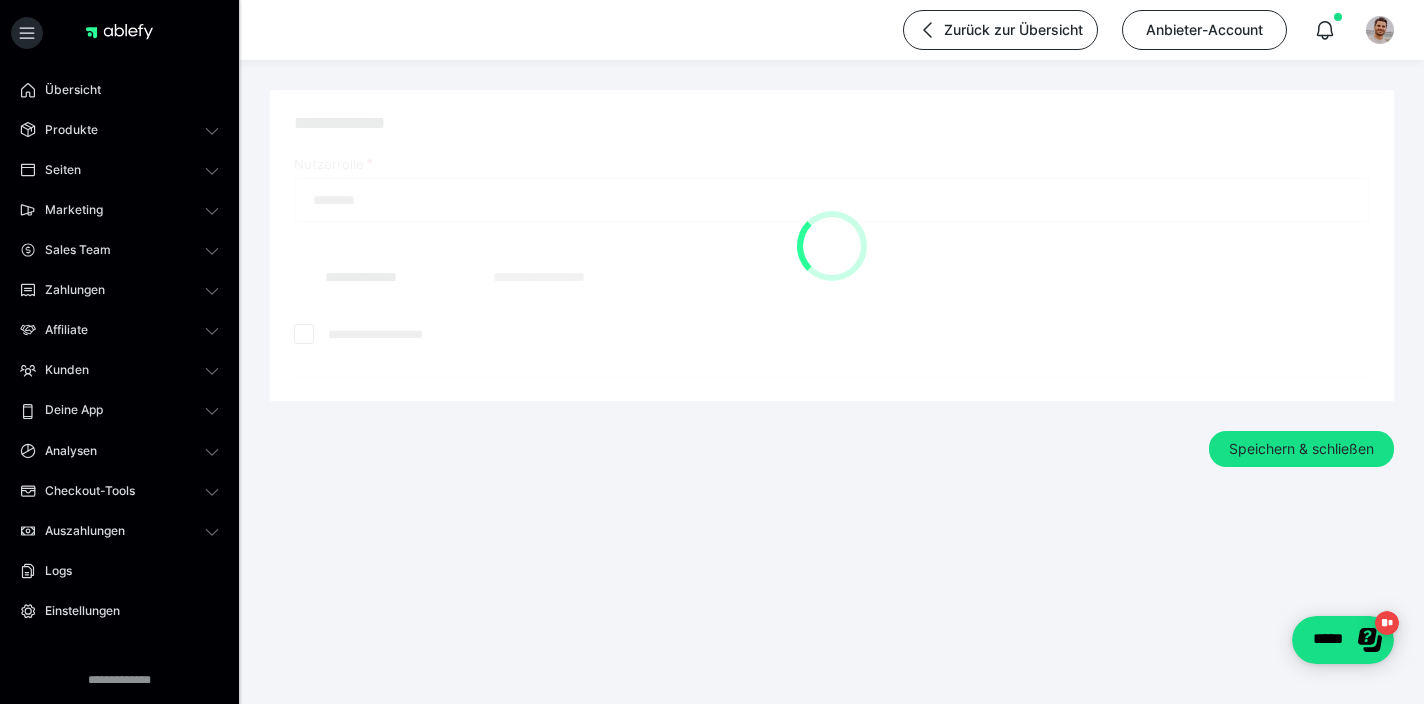 checkbox on "*****" 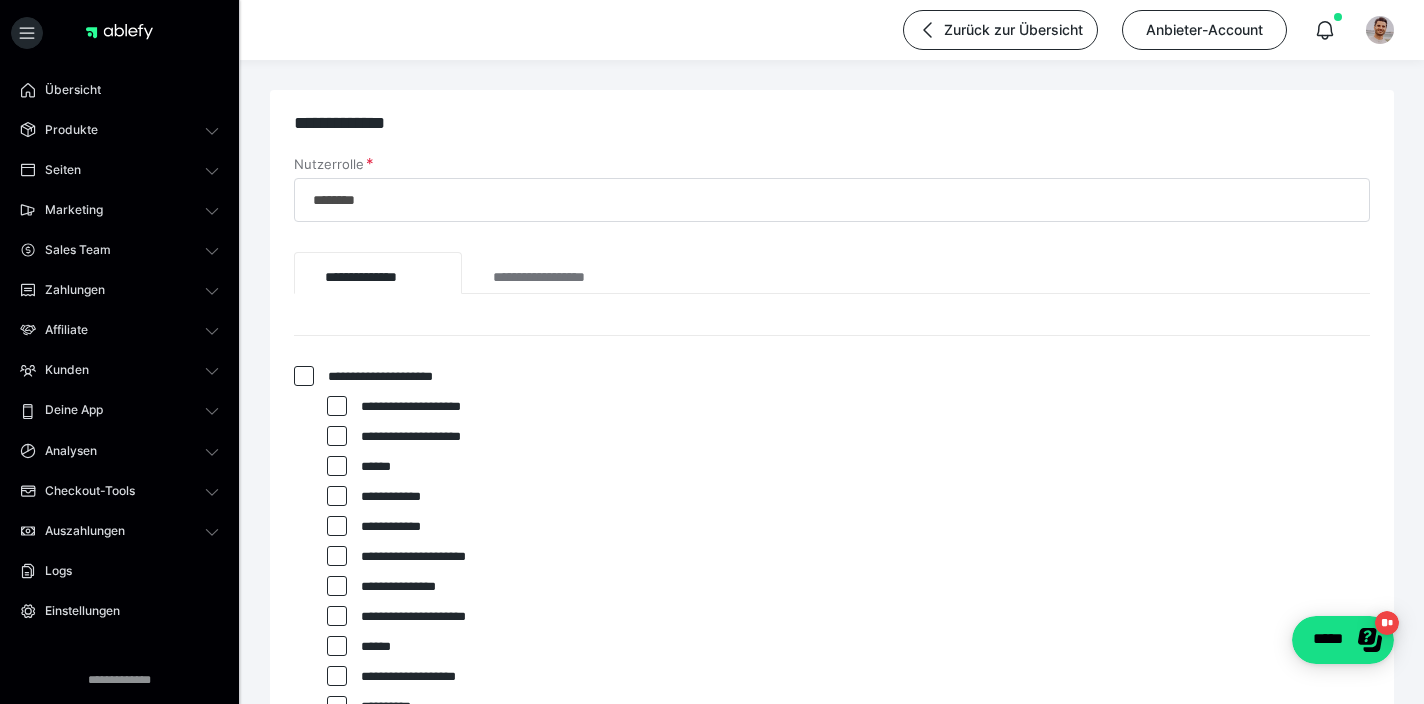 scroll, scrollTop: 24, scrollLeft: 0, axis: vertical 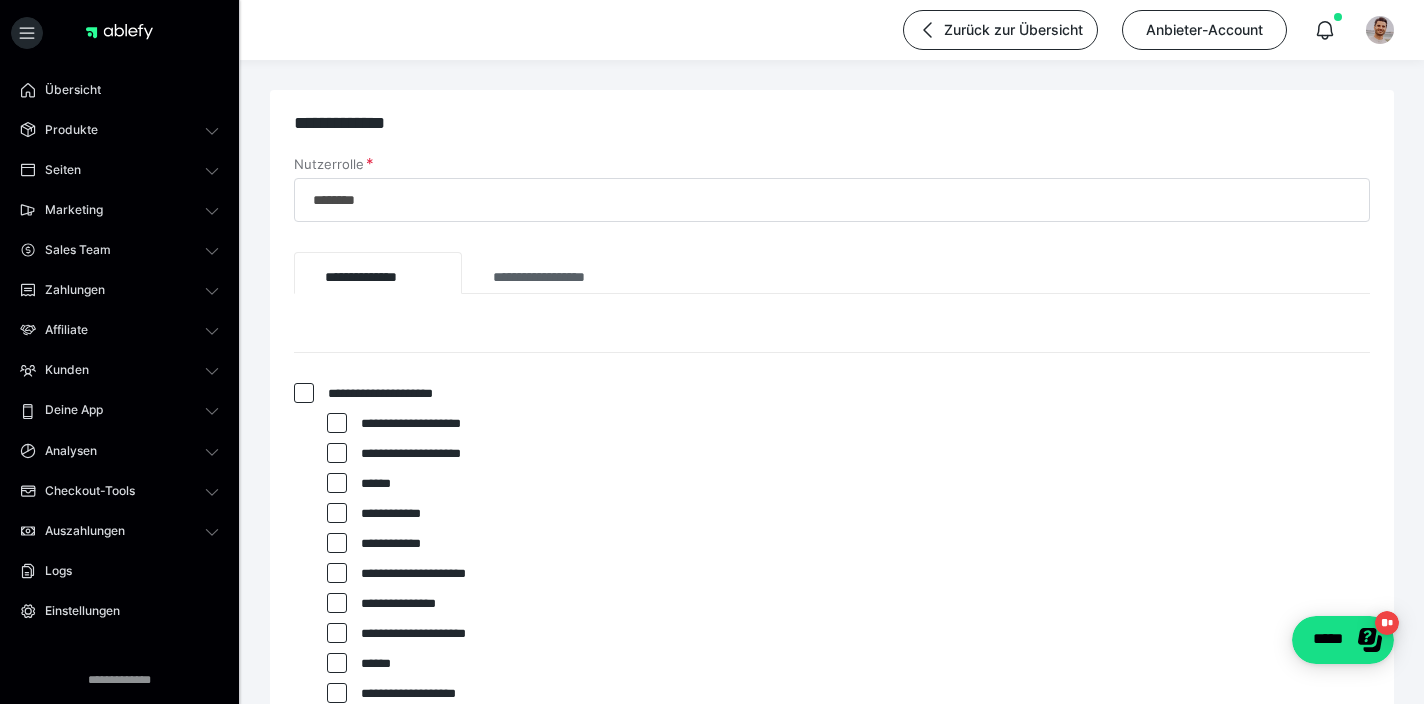 click on "**********" at bounding box center (560, 273) 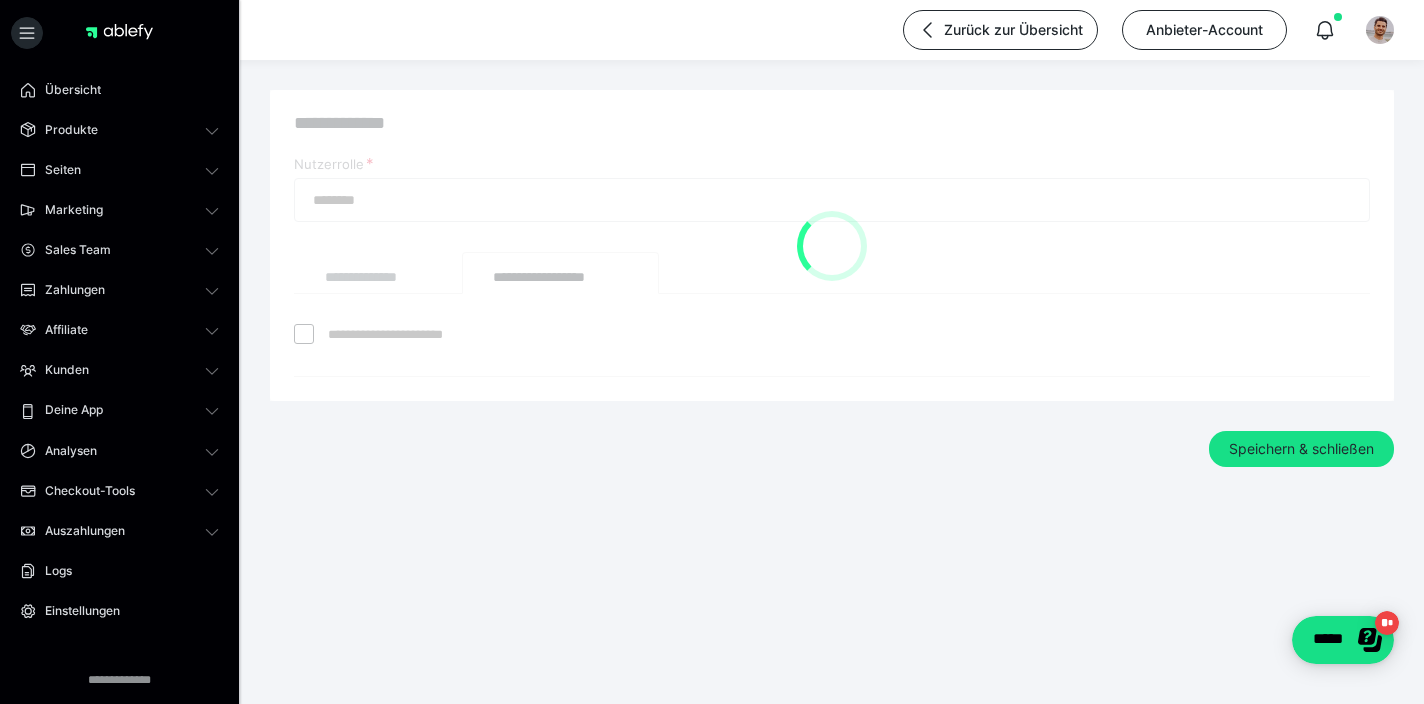 checkbox on "*****" 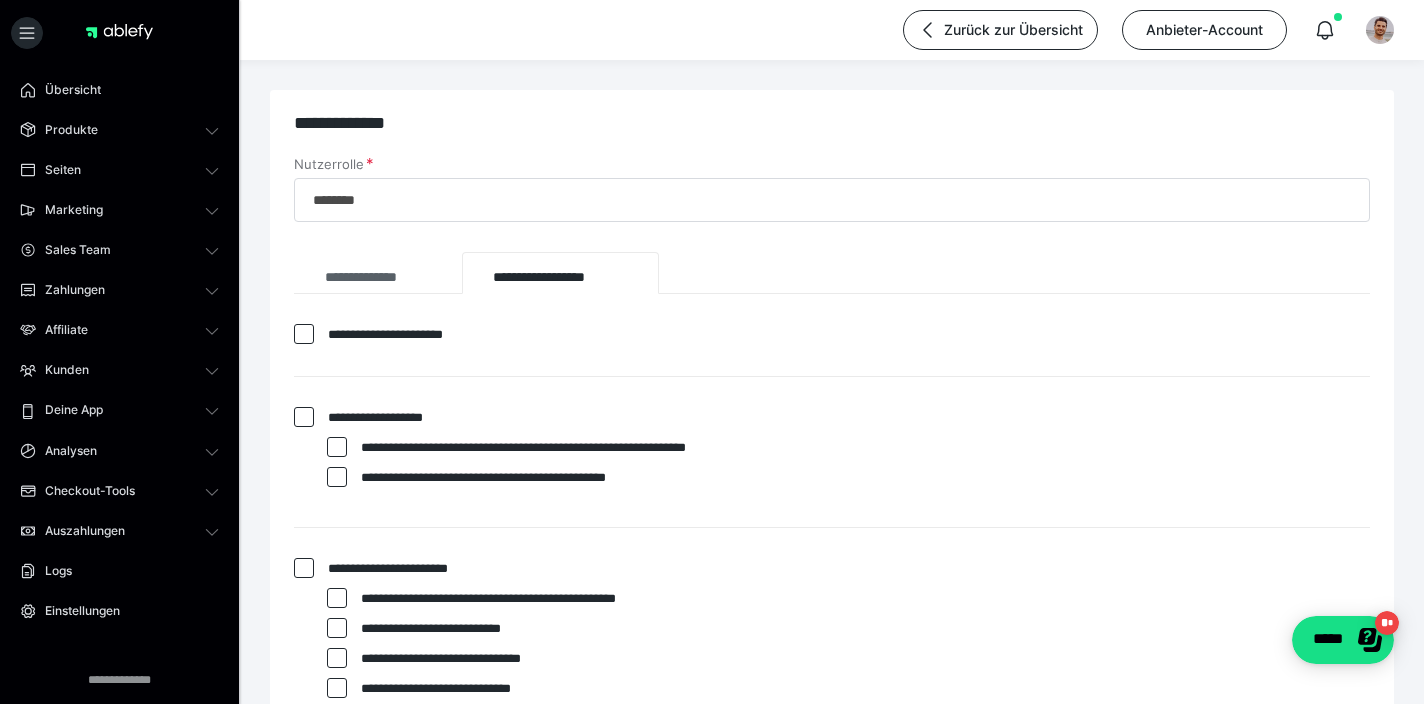 click on "**********" at bounding box center [378, 273] 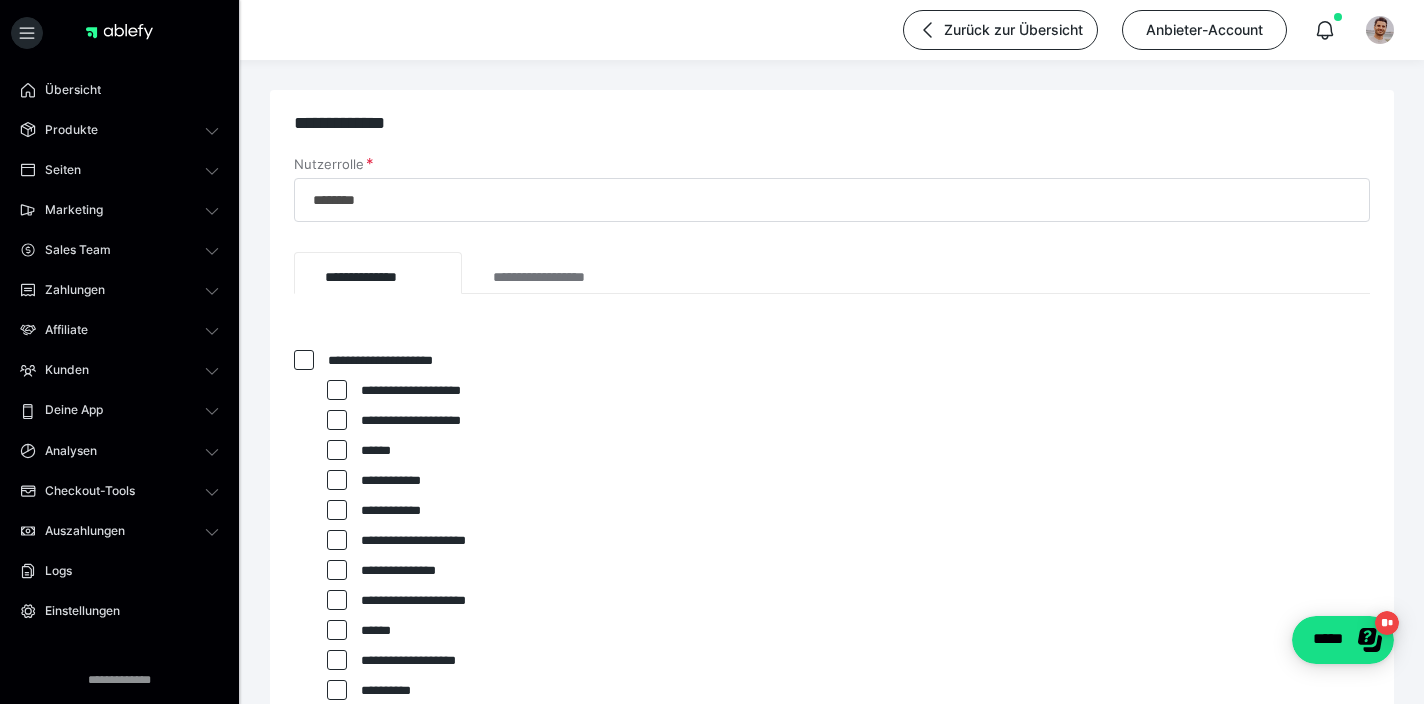 scroll, scrollTop: 58, scrollLeft: 0, axis: vertical 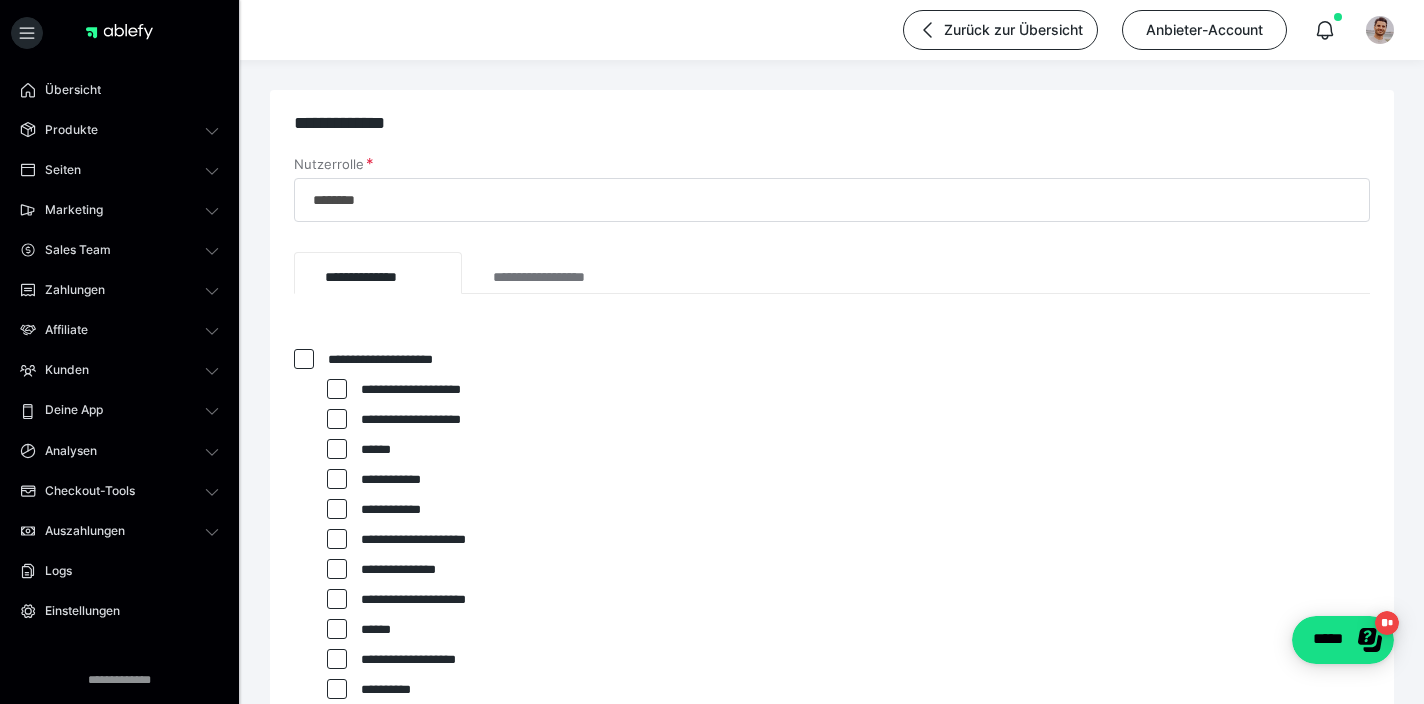 click at bounding box center [337, 449] 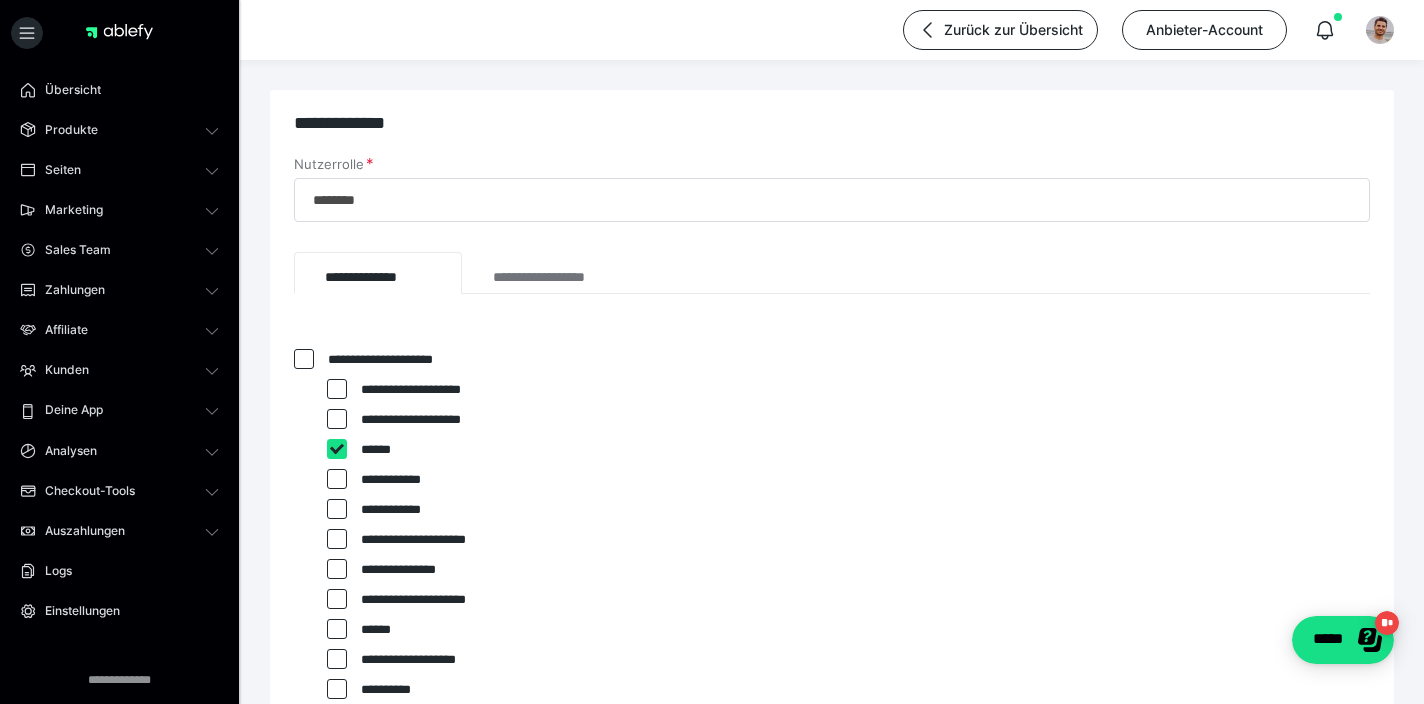 checkbox on "****" 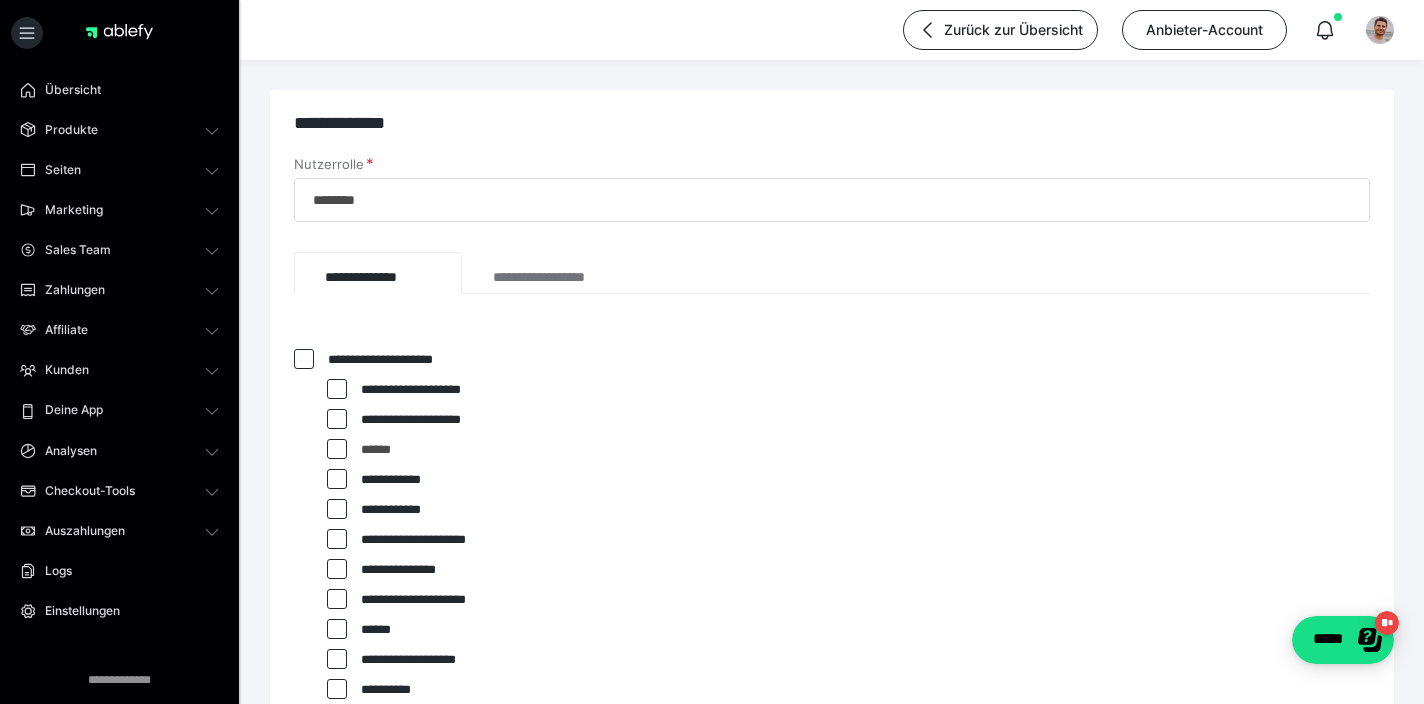 click at bounding box center [337, 479] 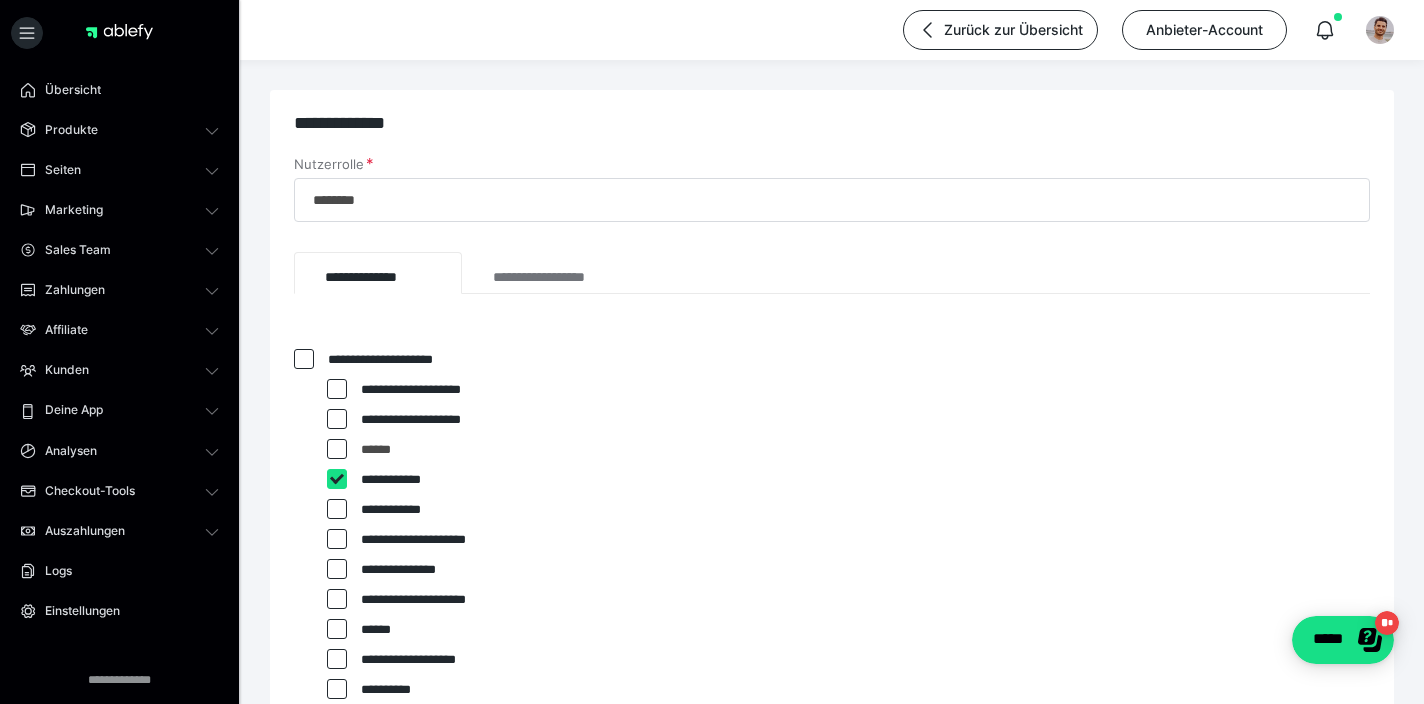 checkbox on "****" 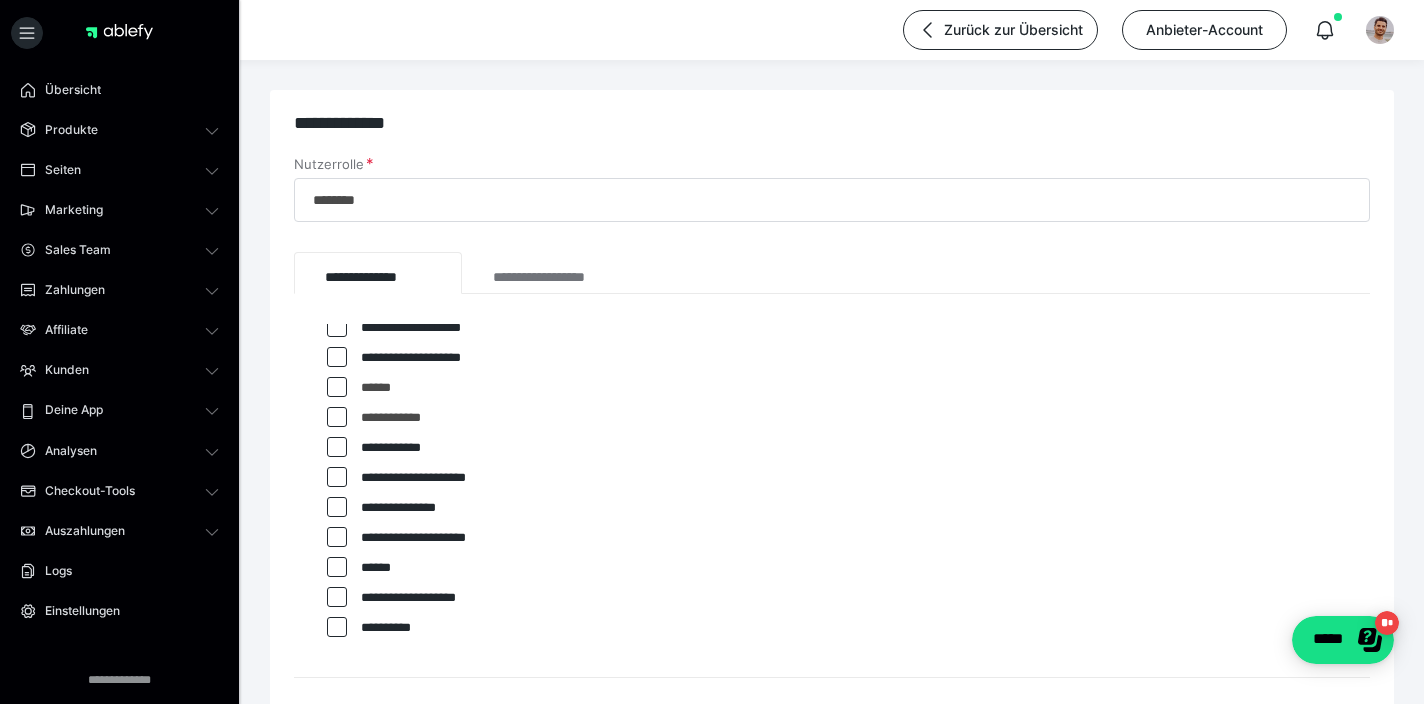 scroll, scrollTop: 122, scrollLeft: 0, axis: vertical 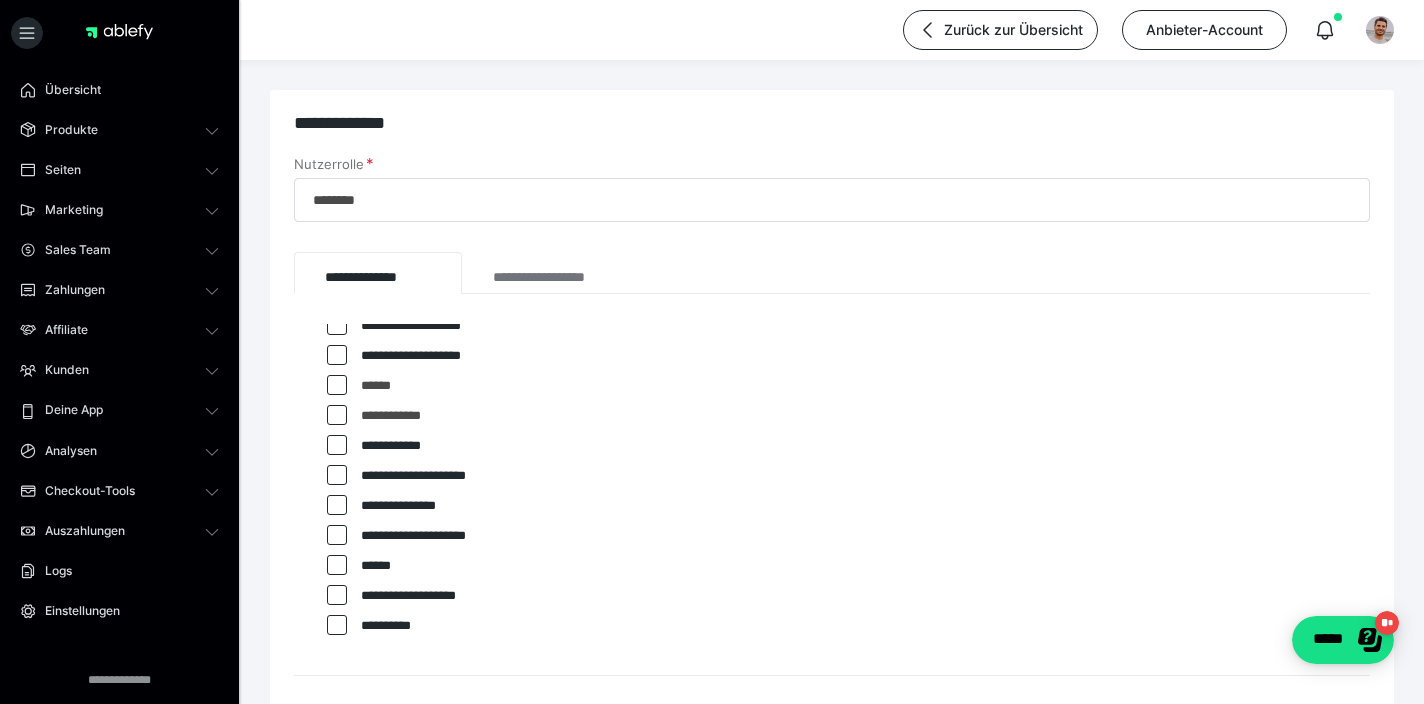 click at bounding box center [337, 445] 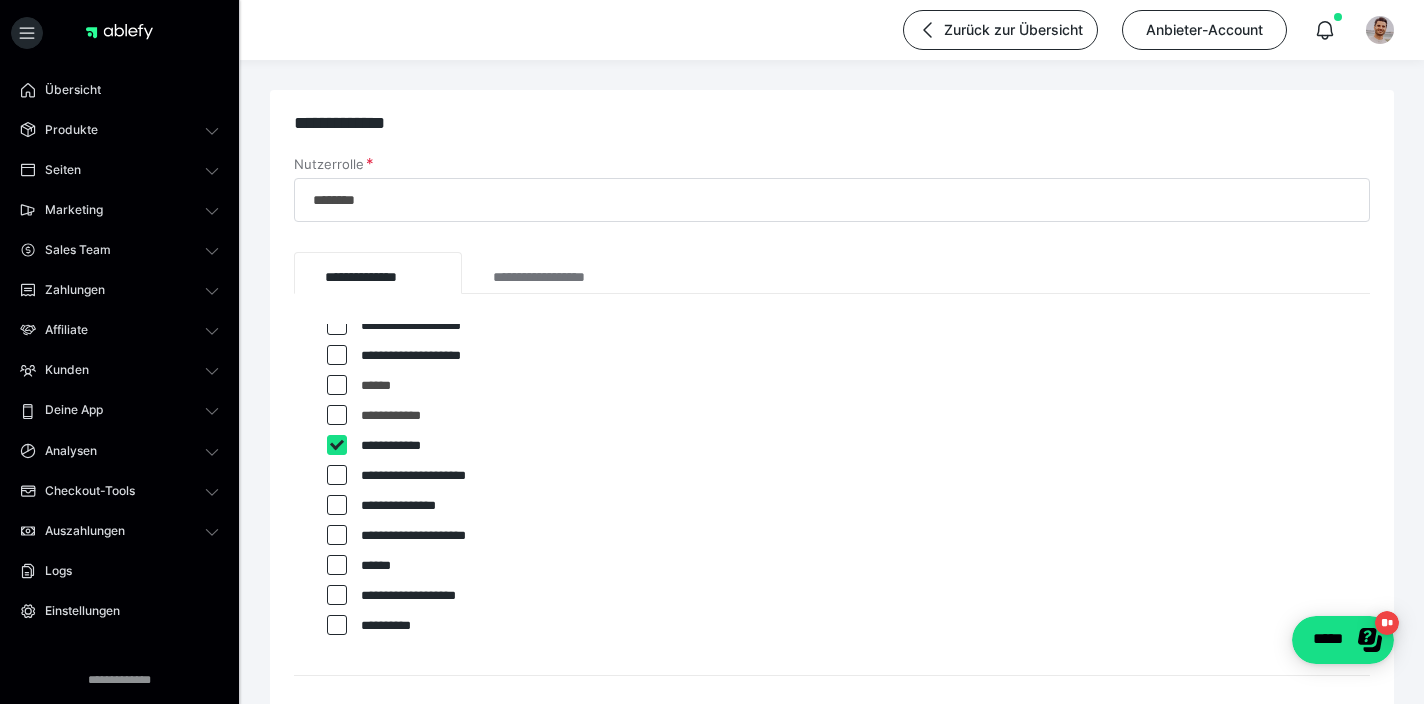 checkbox on "****" 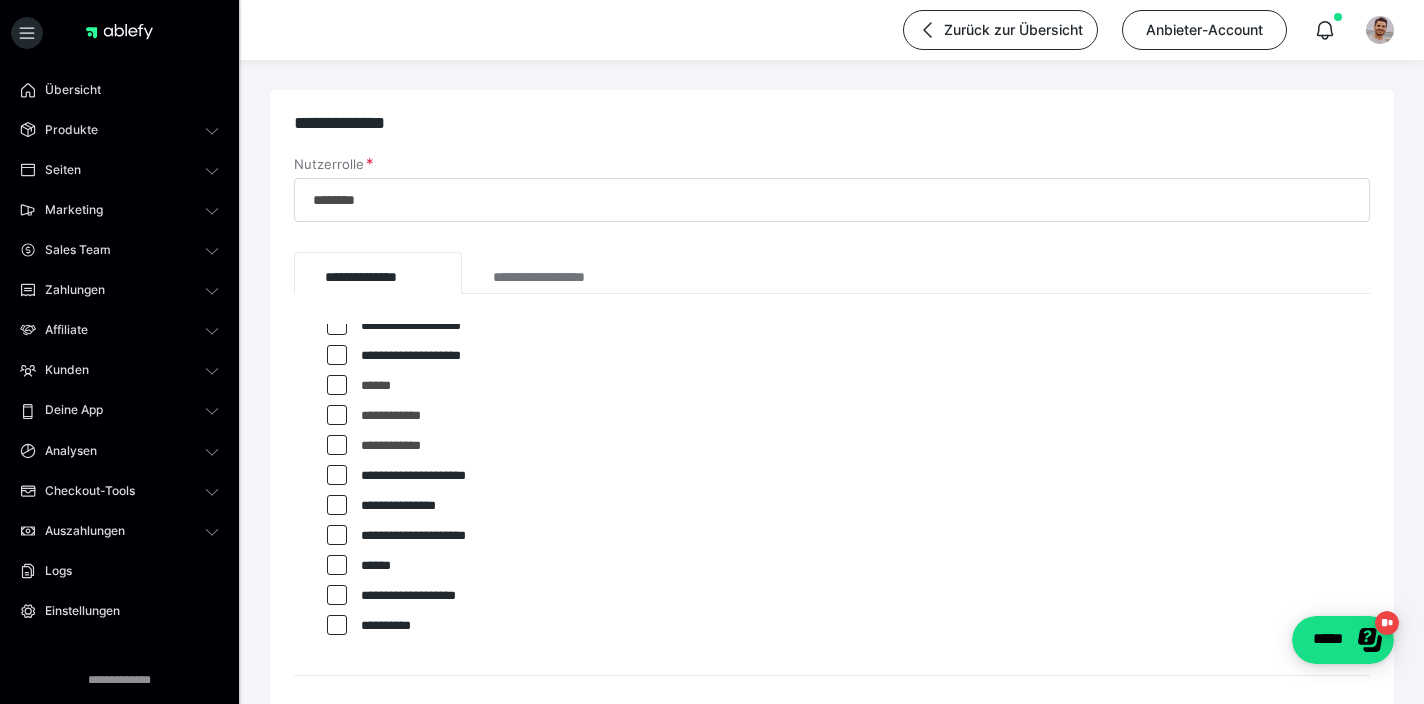 click at bounding box center (337, 475) 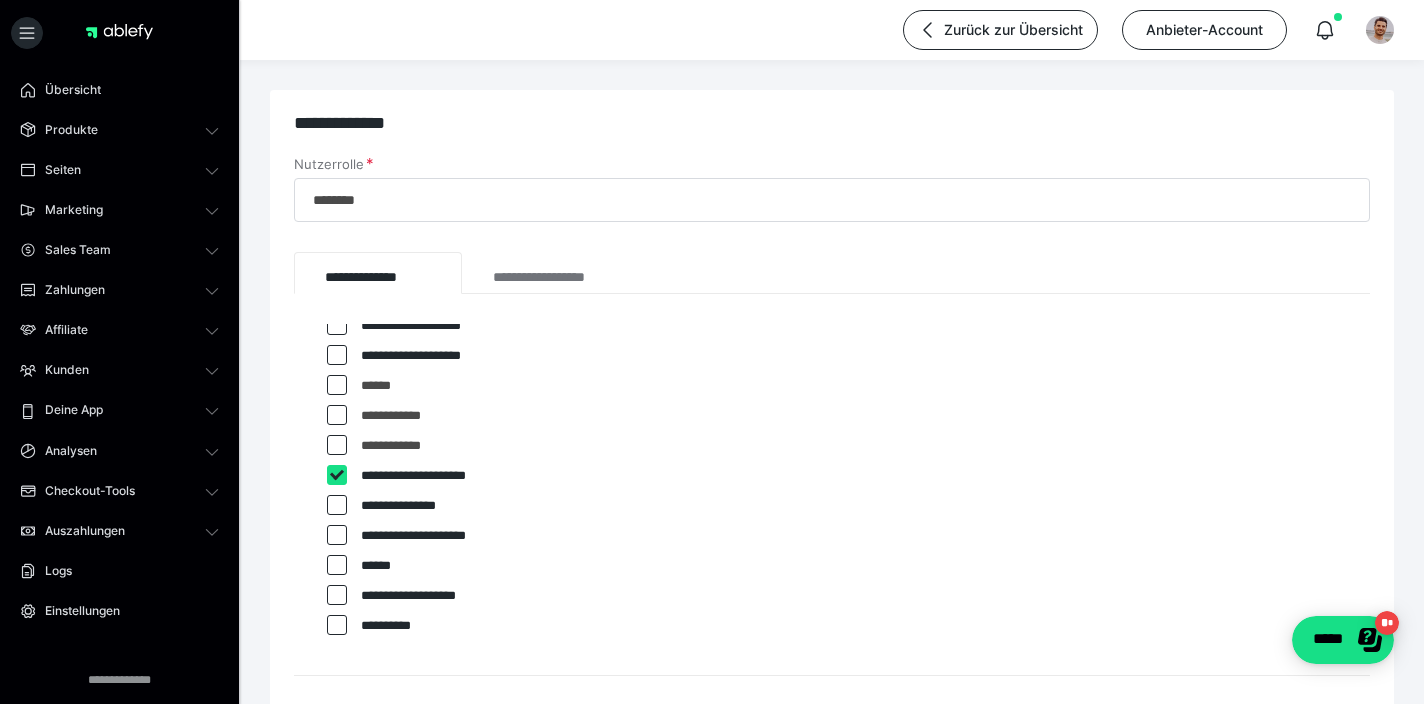 checkbox on "****" 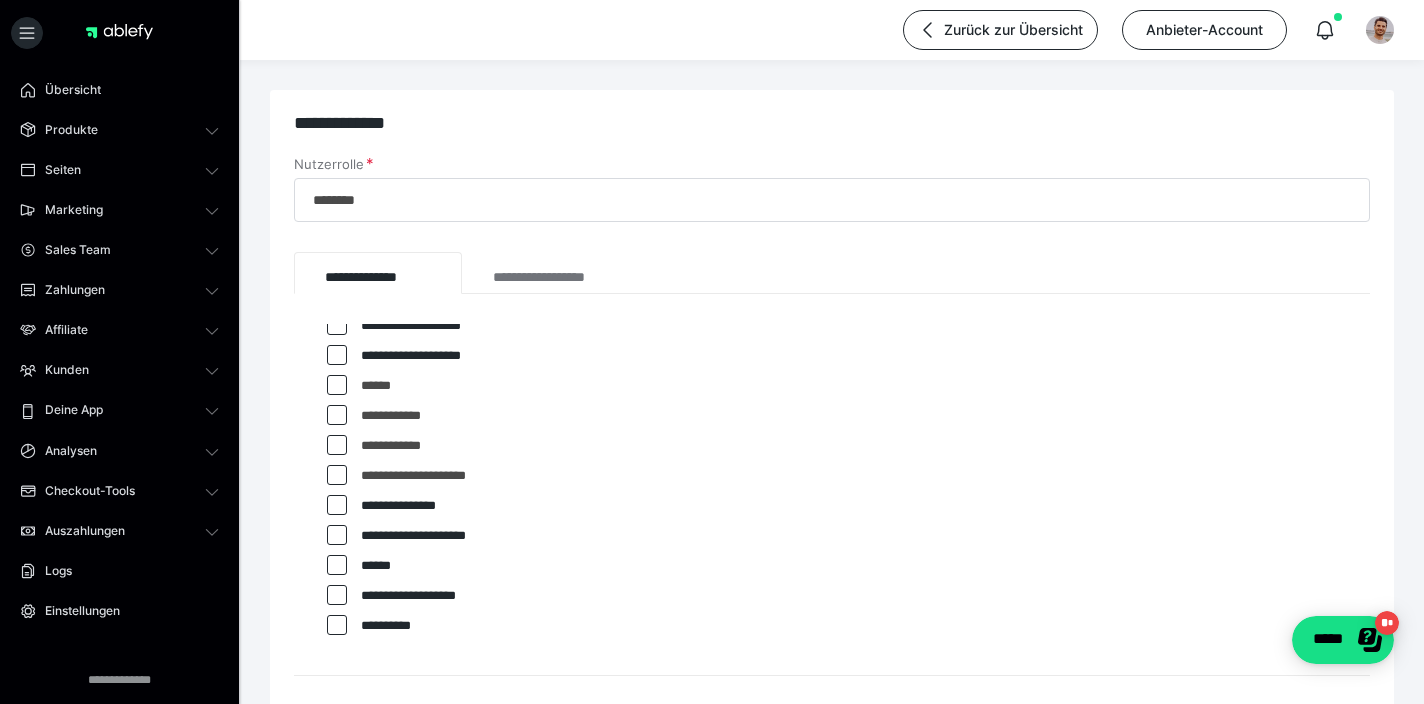 click at bounding box center (337, 505) 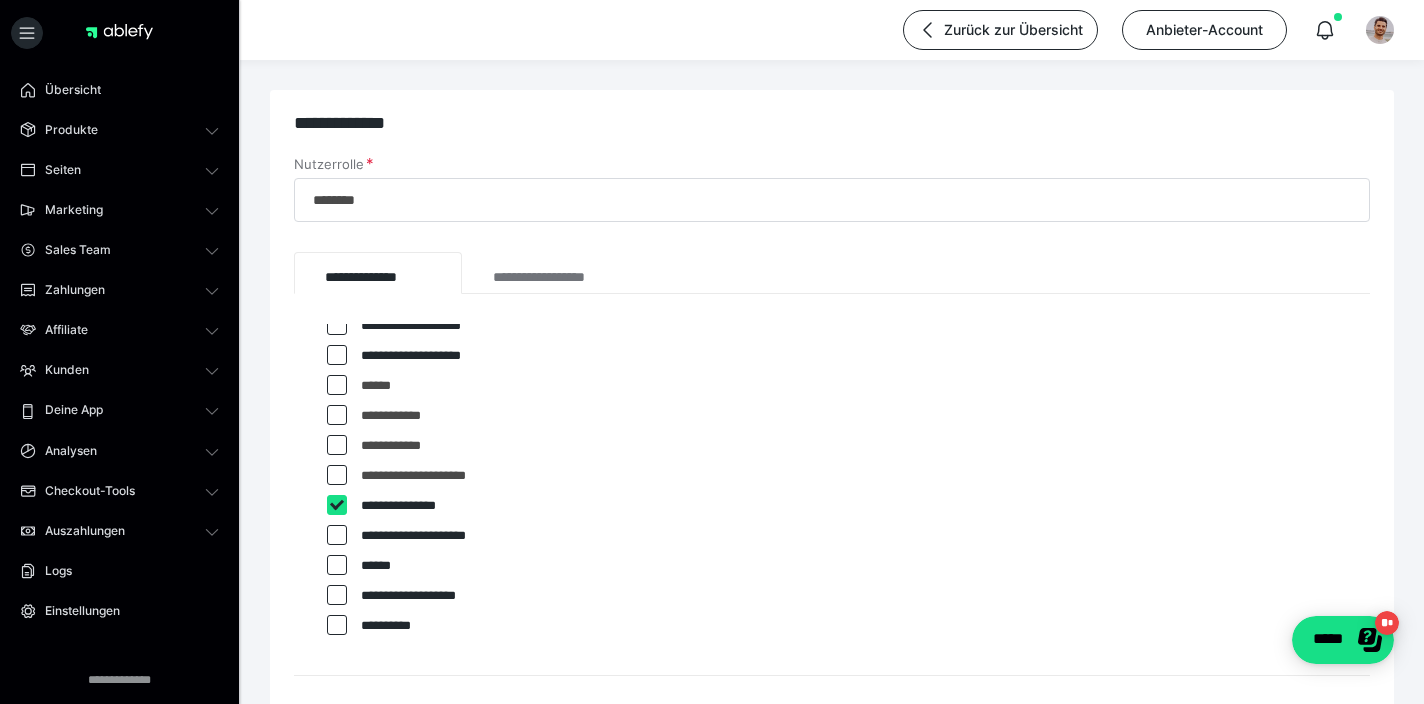 checkbox on "****" 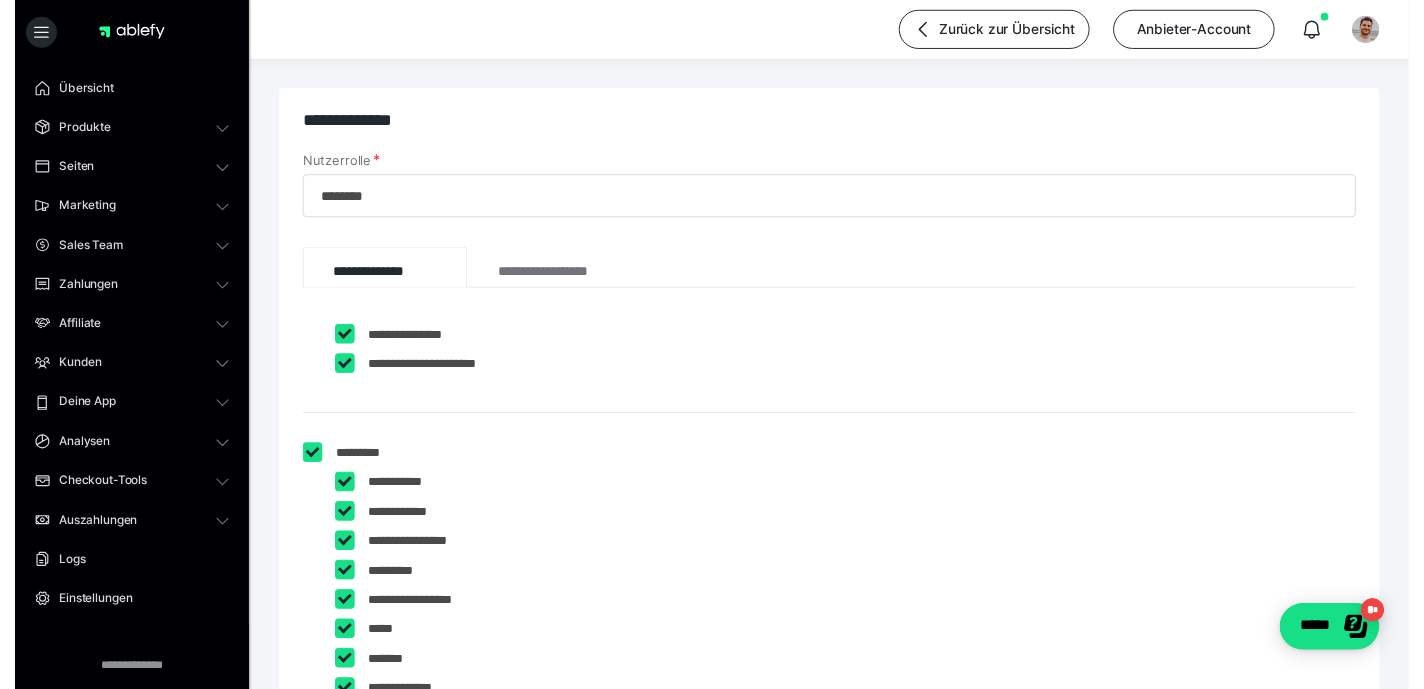 scroll, scrollTop: 2616, scrollLeft: 0, axis: vertical 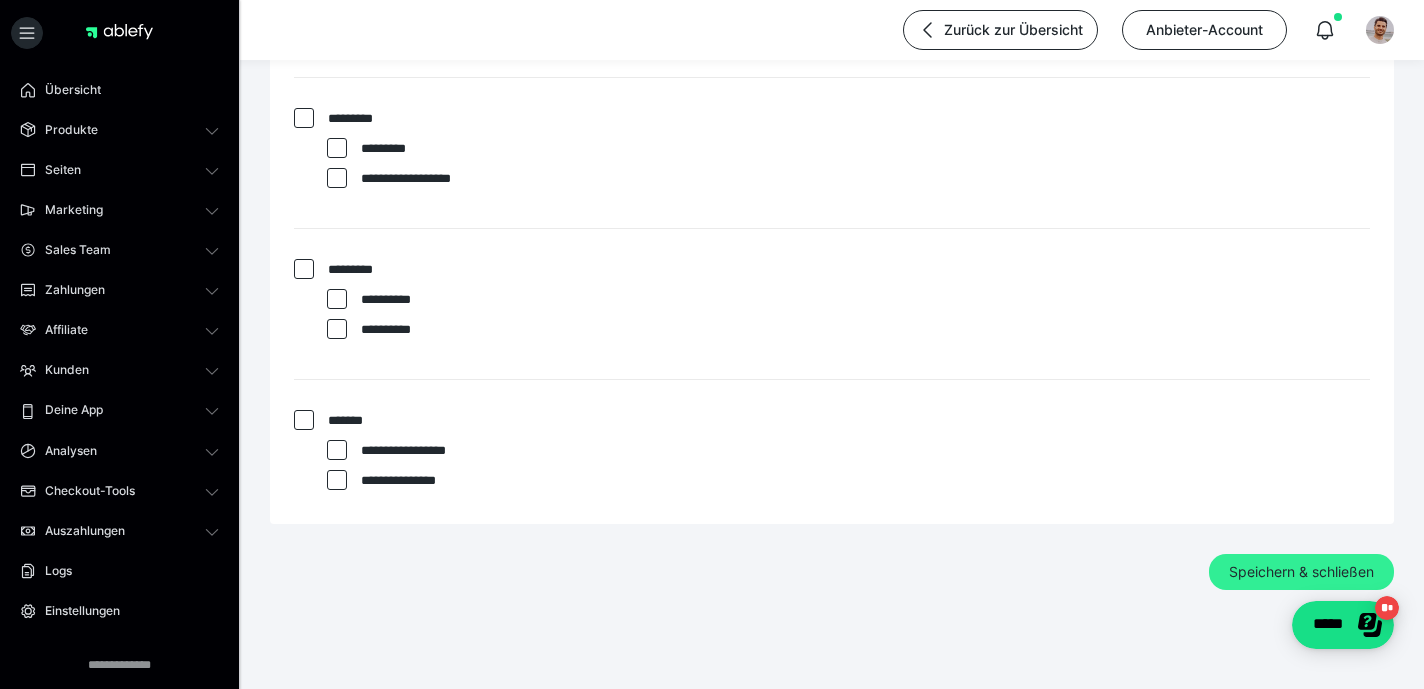click on "Speichern & schließen" at bounding box center [1301, 572] 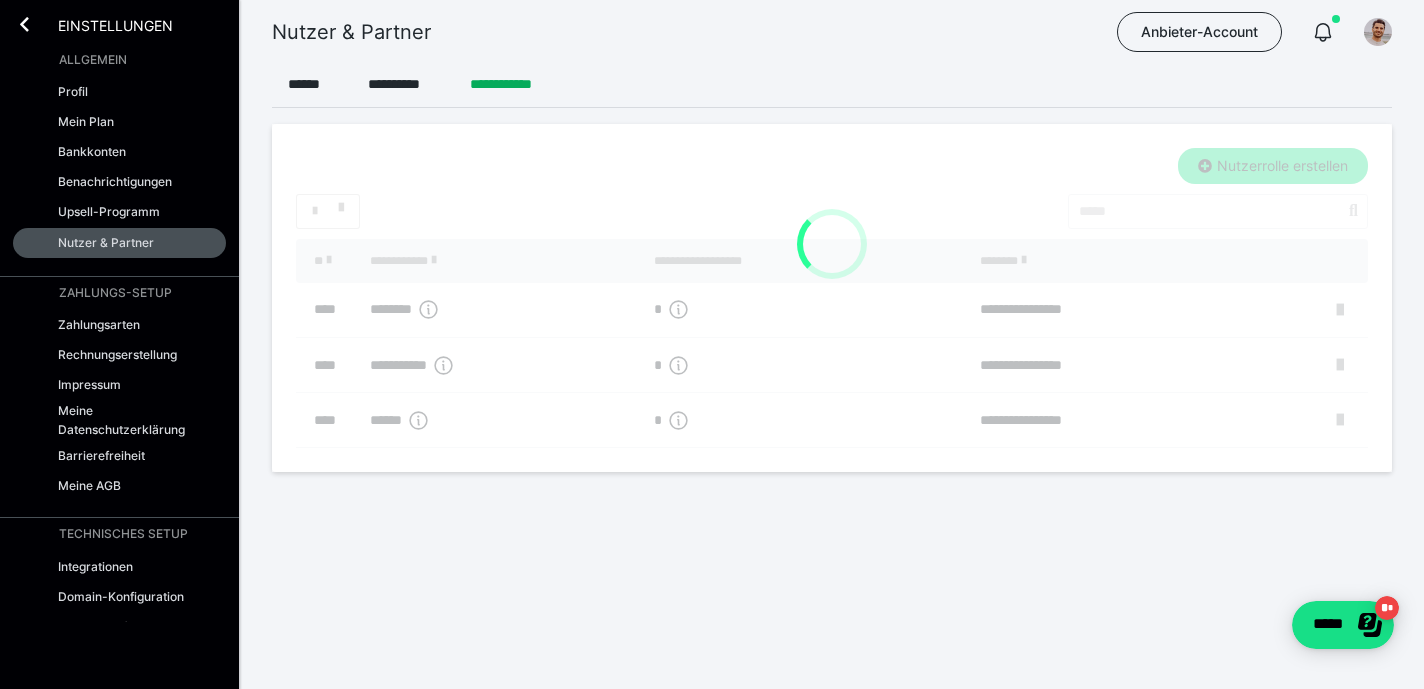scroll, scrollTop: 0, scrollLeft: 0, axis: both 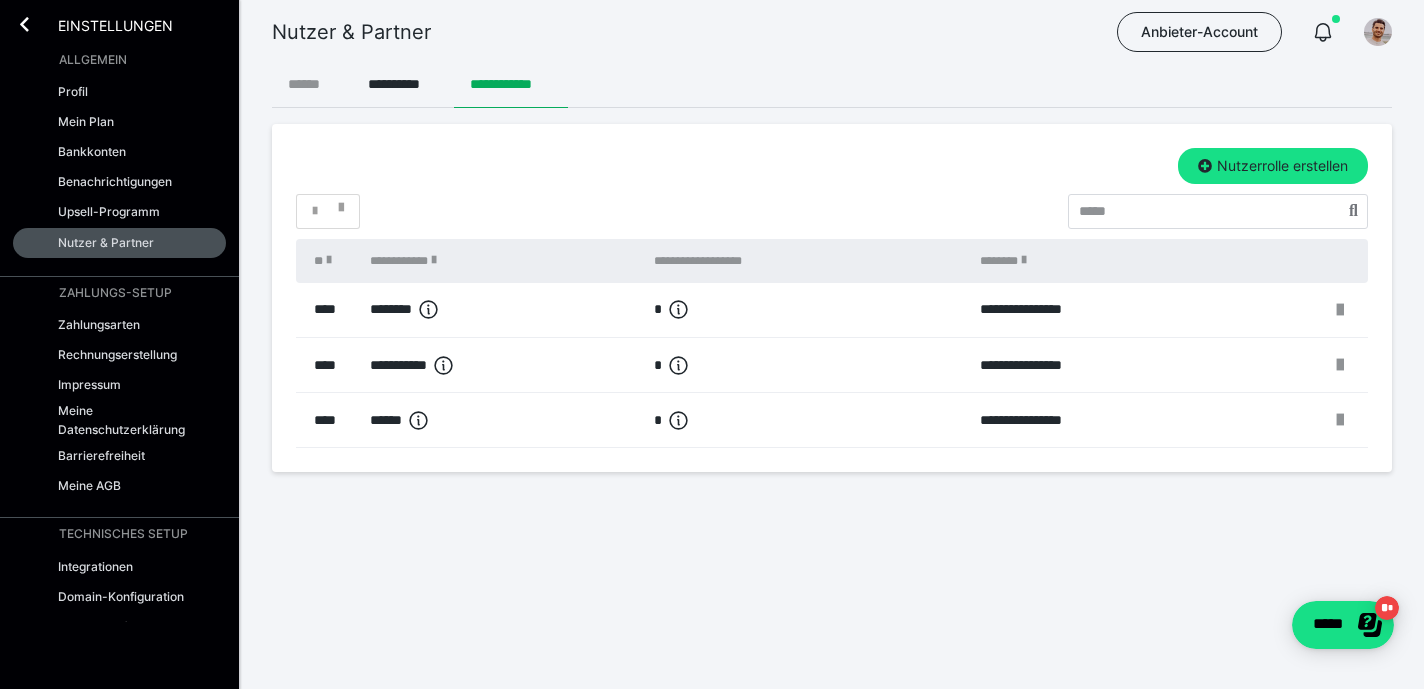 click on "******" at bounding box center (312, 84) 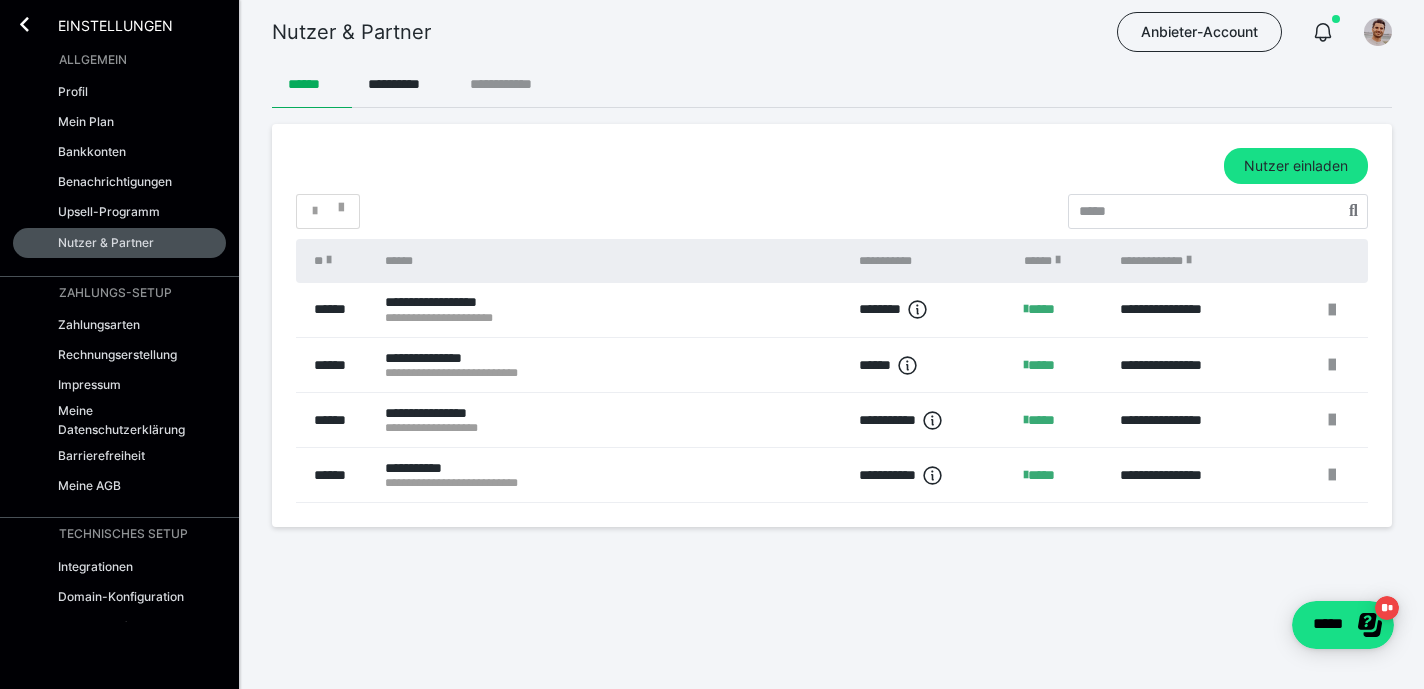 click on "**********" at bounding box center [511, 84] 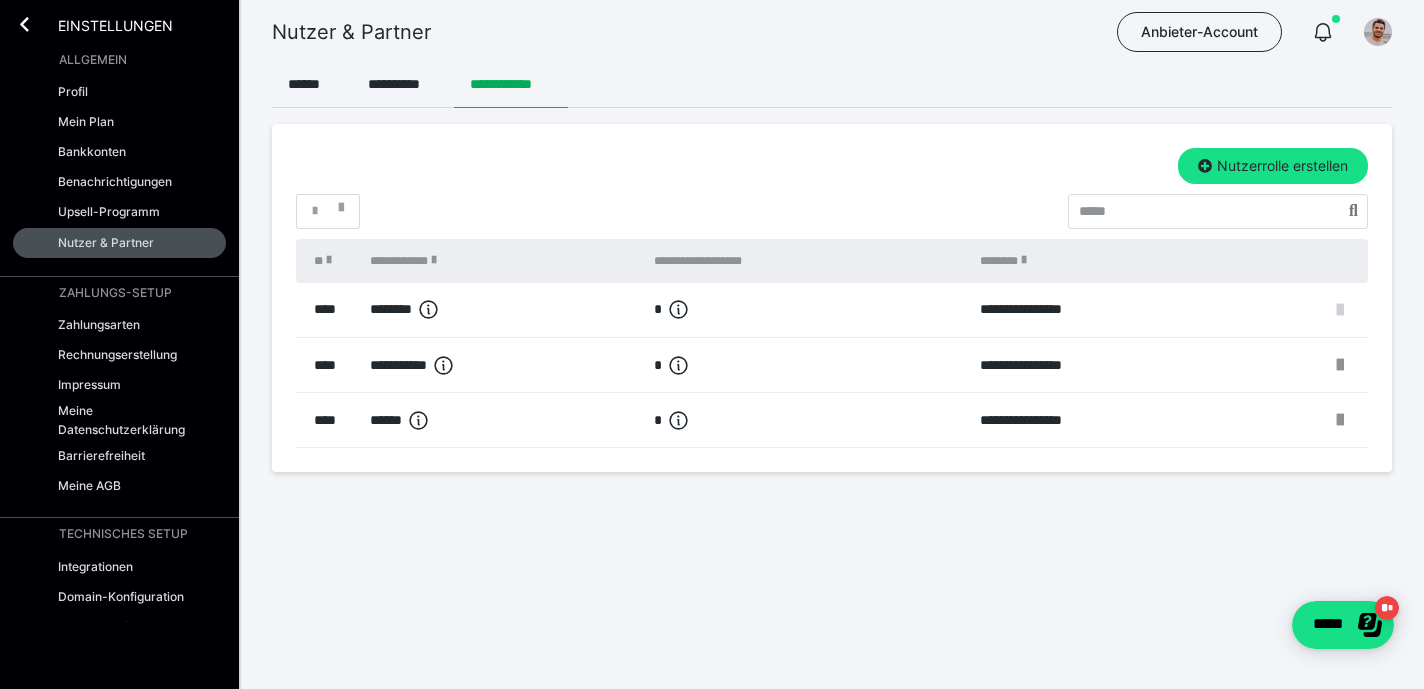 click at bounding box center [1340, 310] 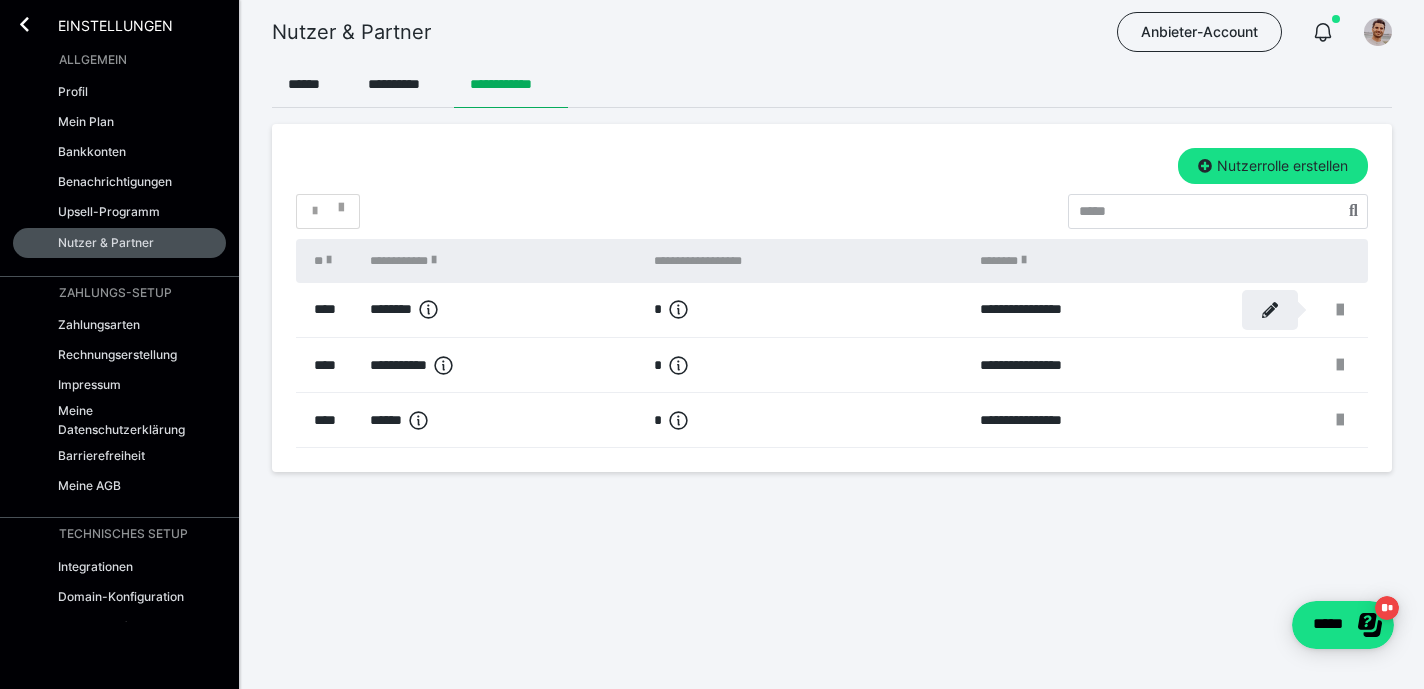click at bounding box center (1270, 310) 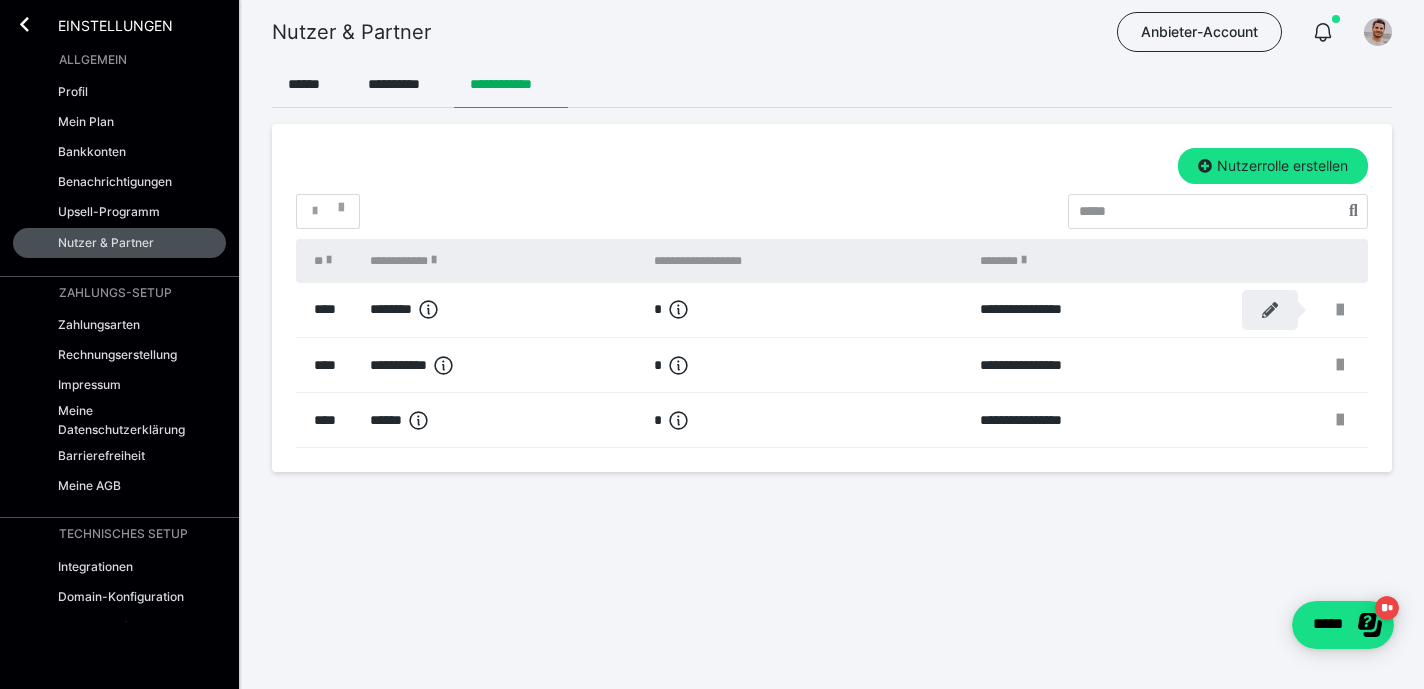 click at bounding box center (1270, 310) 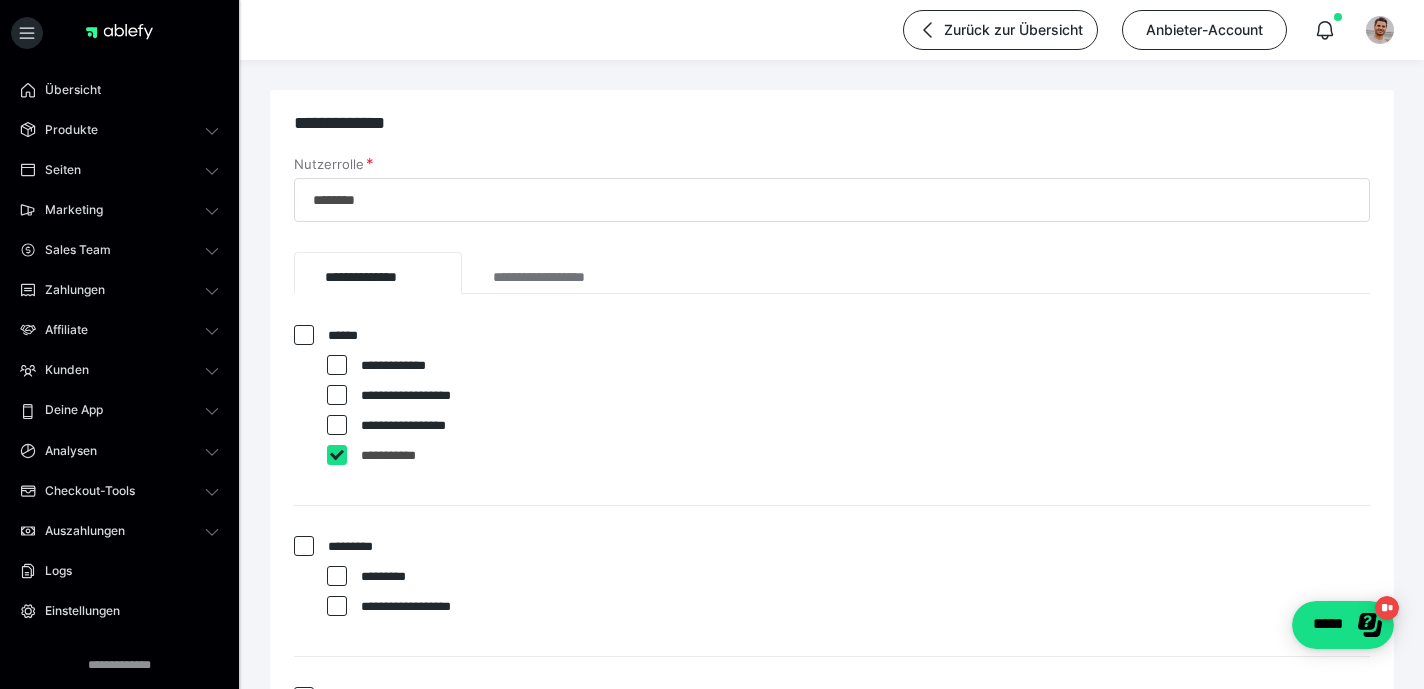 scroll, scrollTop: 2616, scrollLeft: 0, axis: vertical 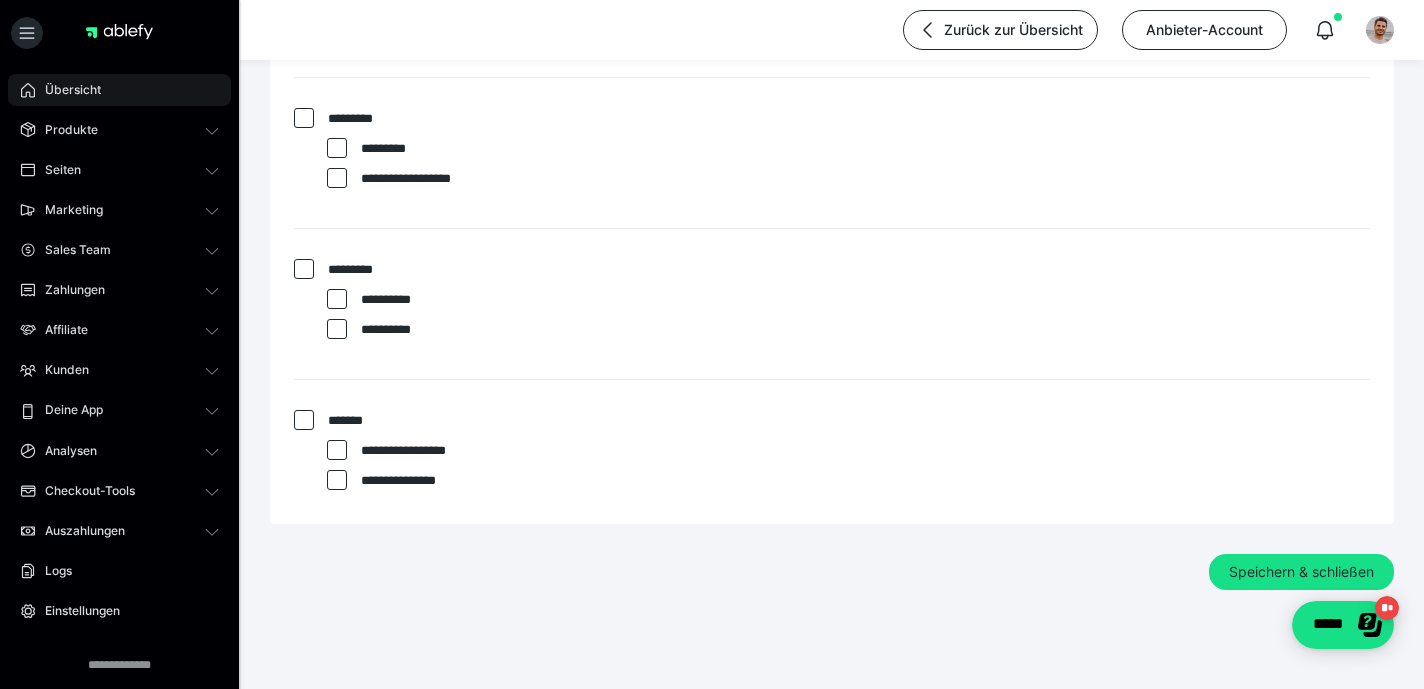 click on "Übersicht" at bounding box center (119, 90) 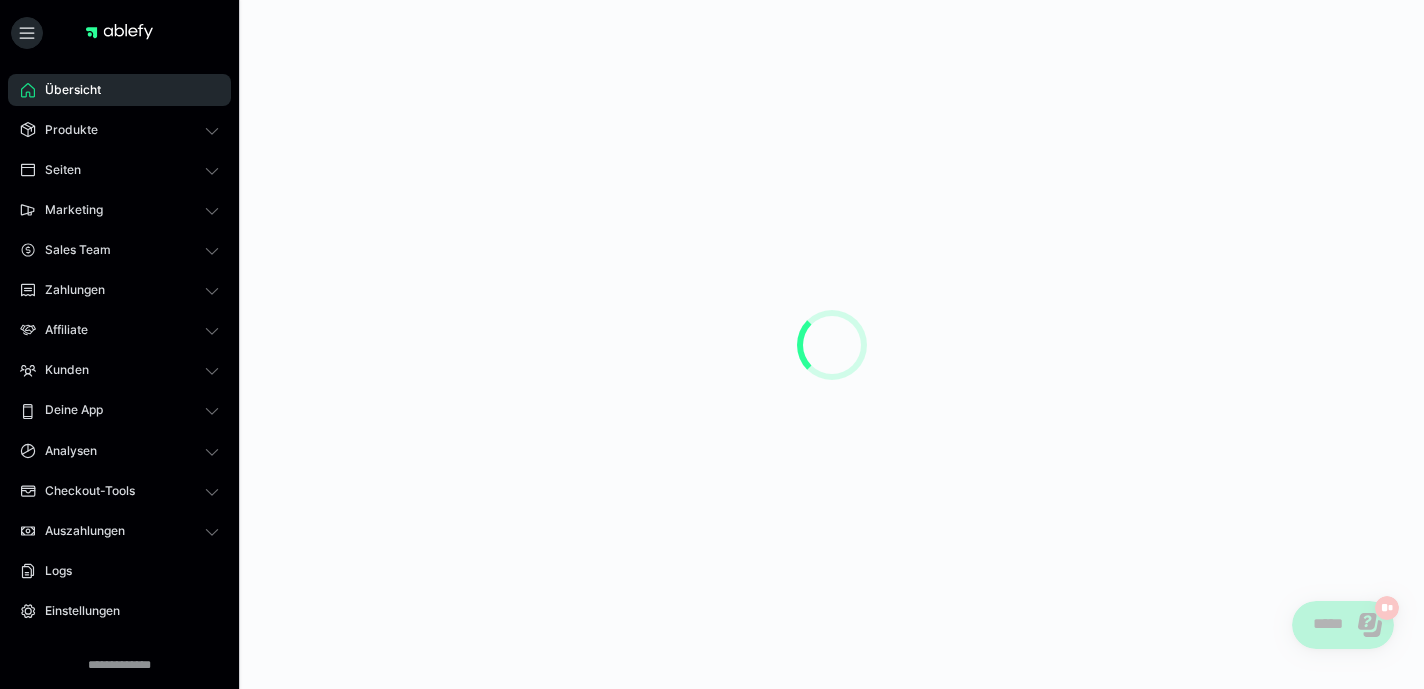 scroll, scrollTop: 0, scrollLeft: 0, axis: both 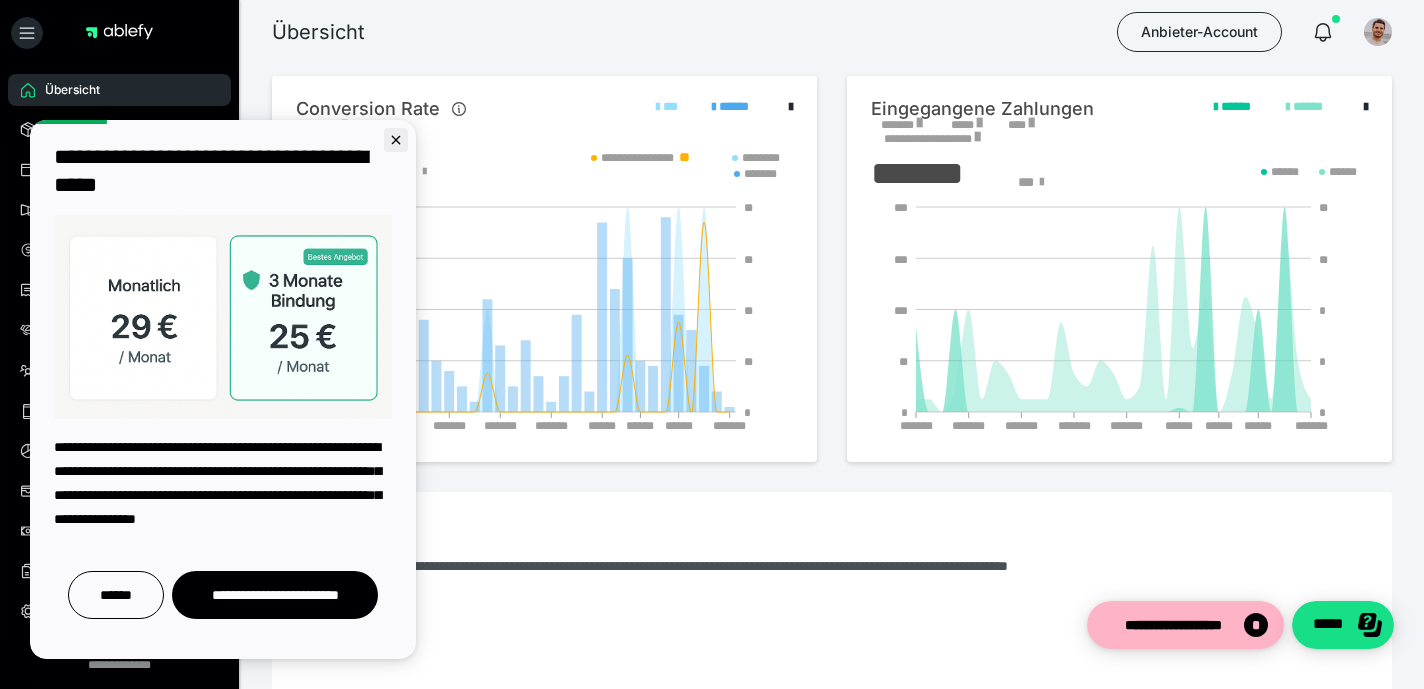 click 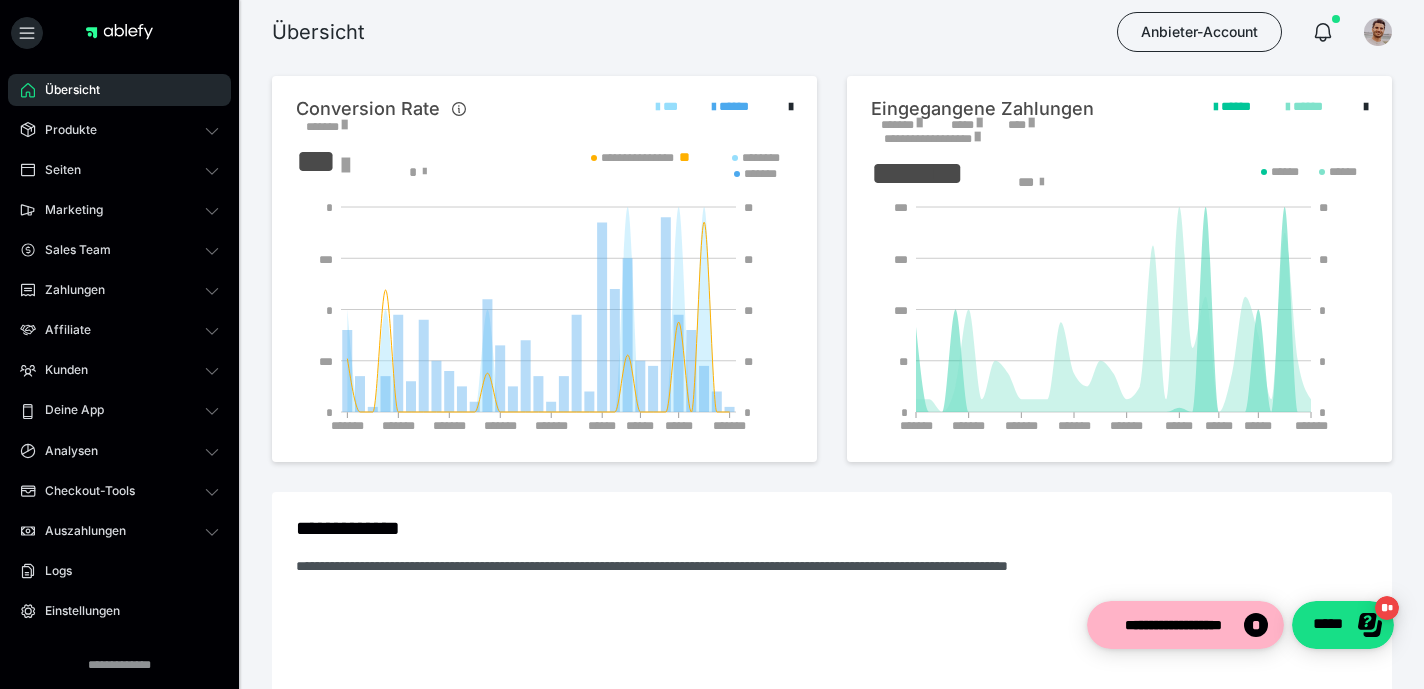 scroll, scrollTop: 0, scrollLeft: 0, axis: both 